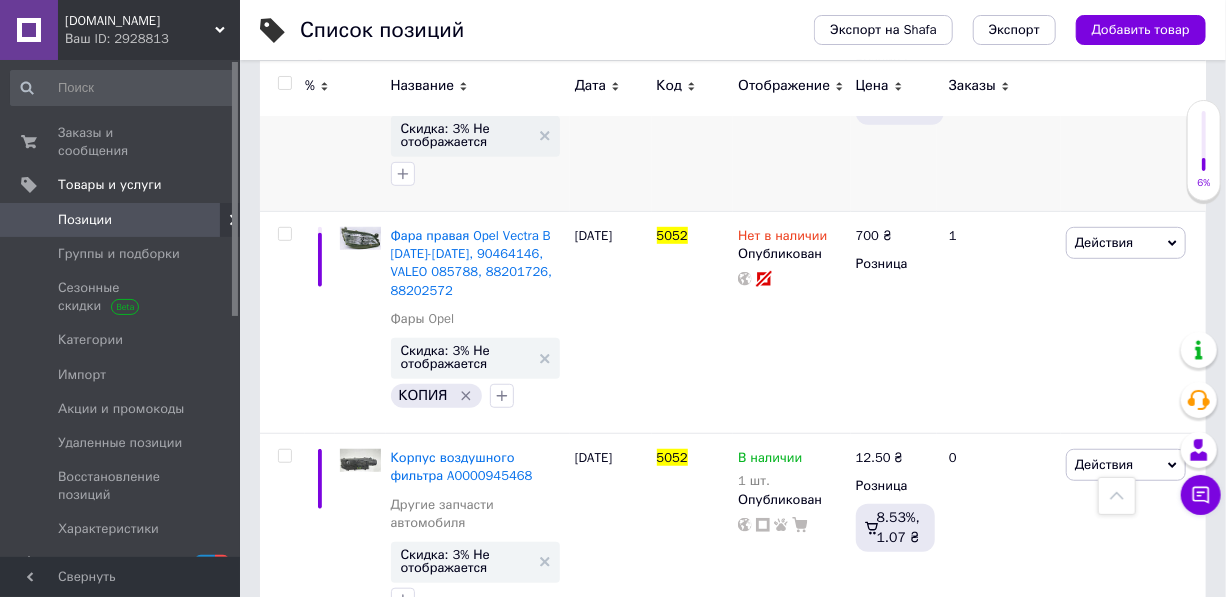 scroll, scrollTop: 0, scrollLeft: 0, axis: both 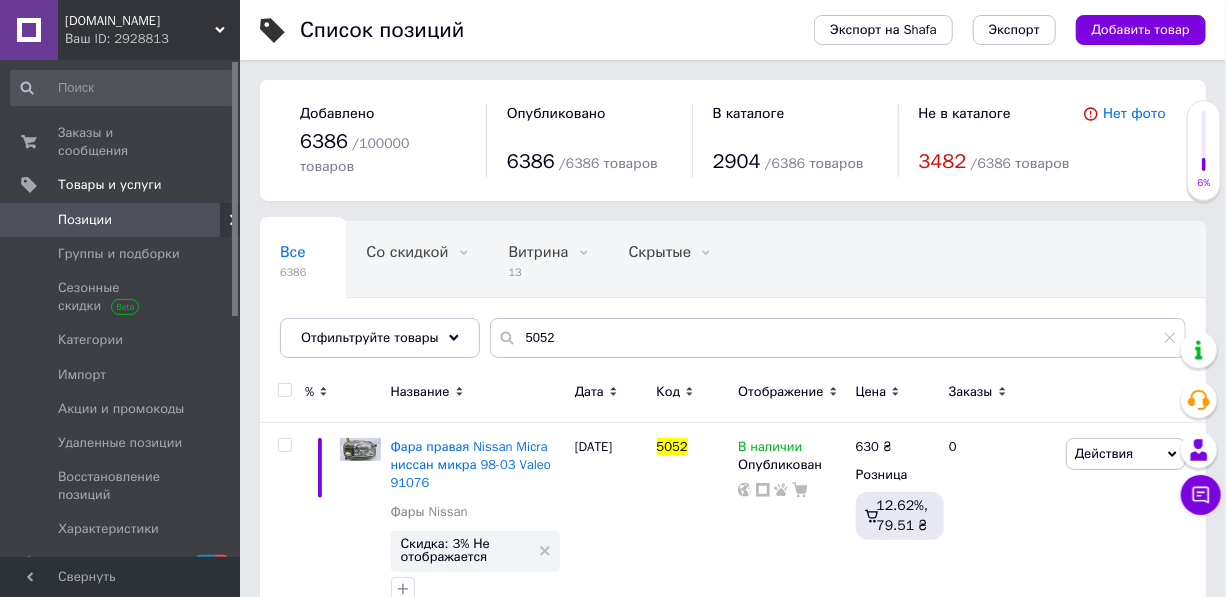 click on "Позиции" at bounding box center (85, 220) 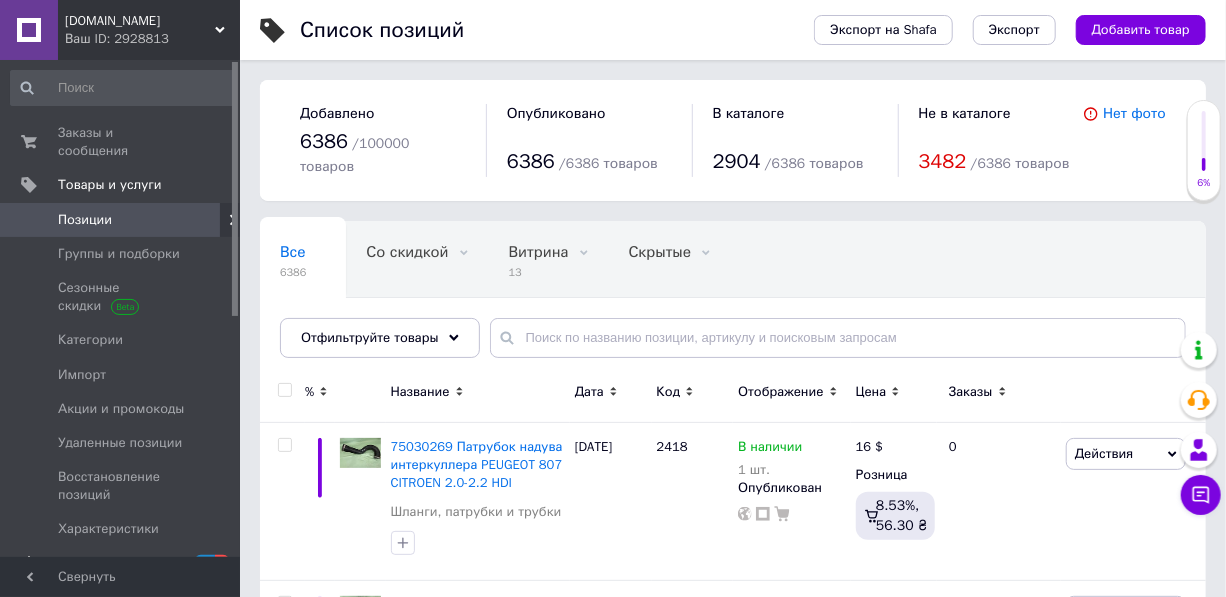 click on "3" at bounding box center [222, 563] 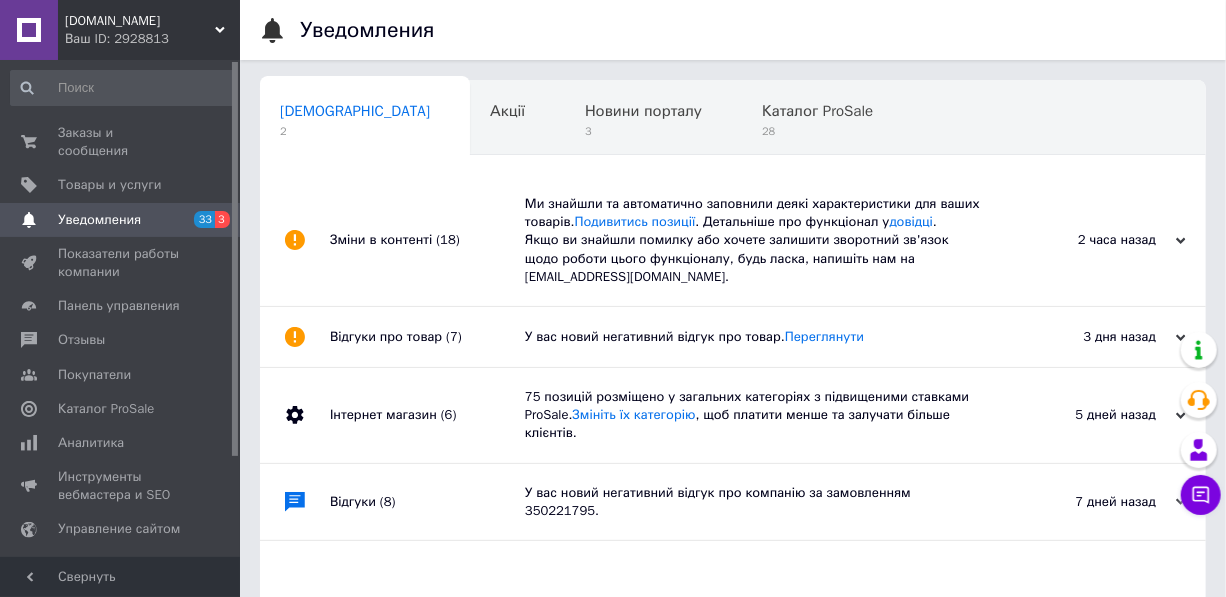 scroll, scrollTop: 0, scrollLeft: 4, axis: horizontal 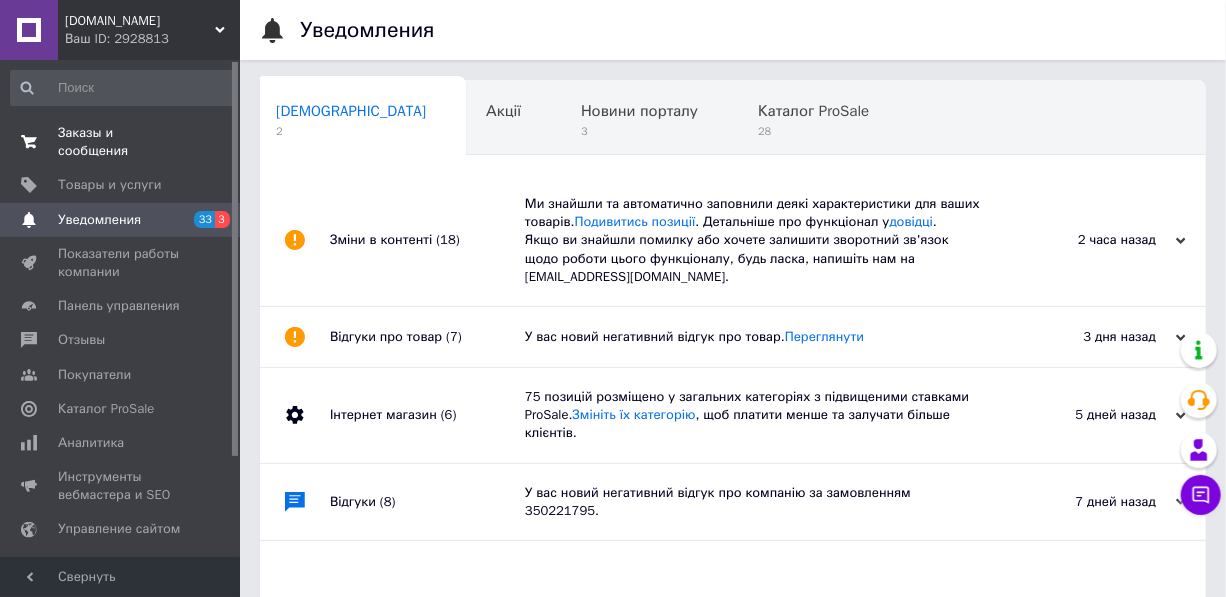 click on "Заказы и сообщения" at bounding box center (121, 142) 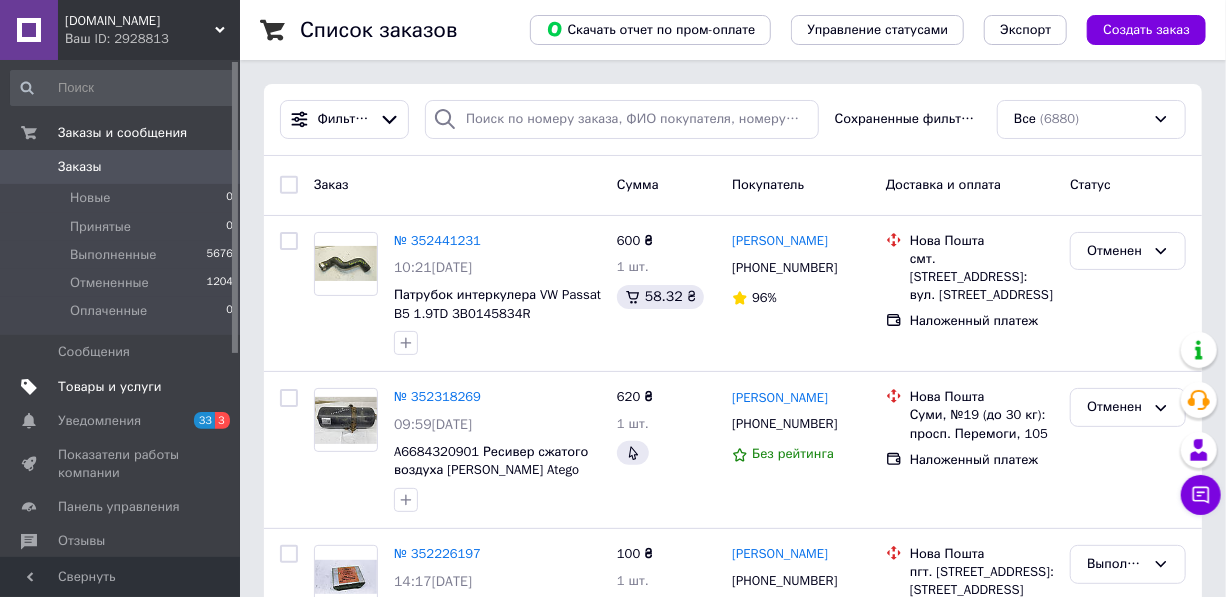 click on "Товары и услуги" at bounding box center (110, 387) 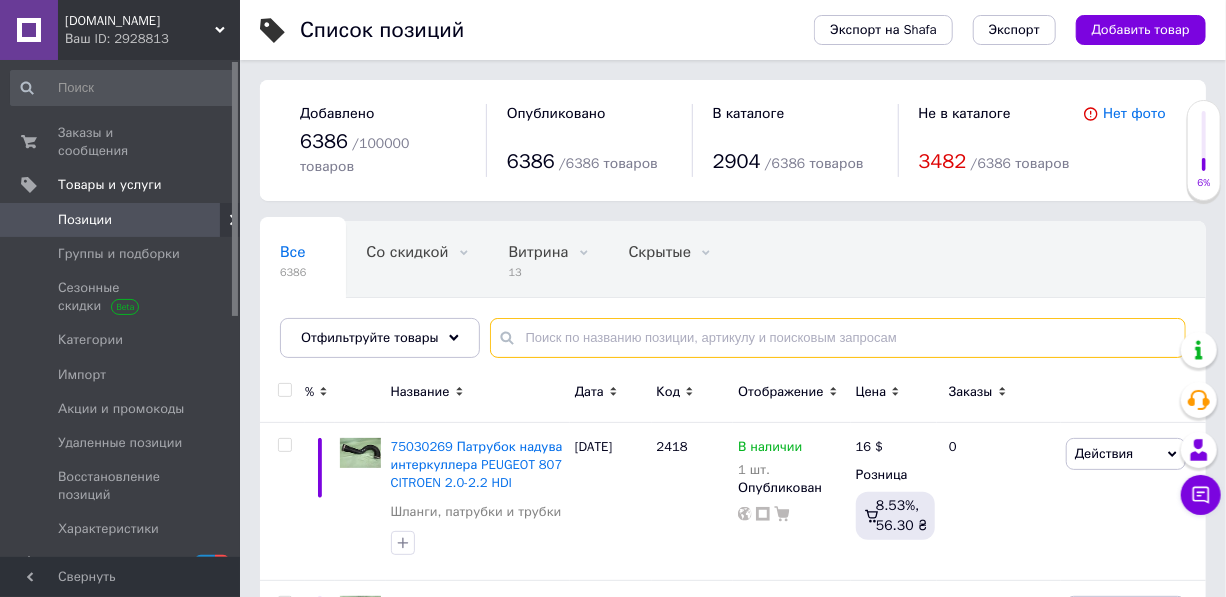 click at bounding box center [838, 338] 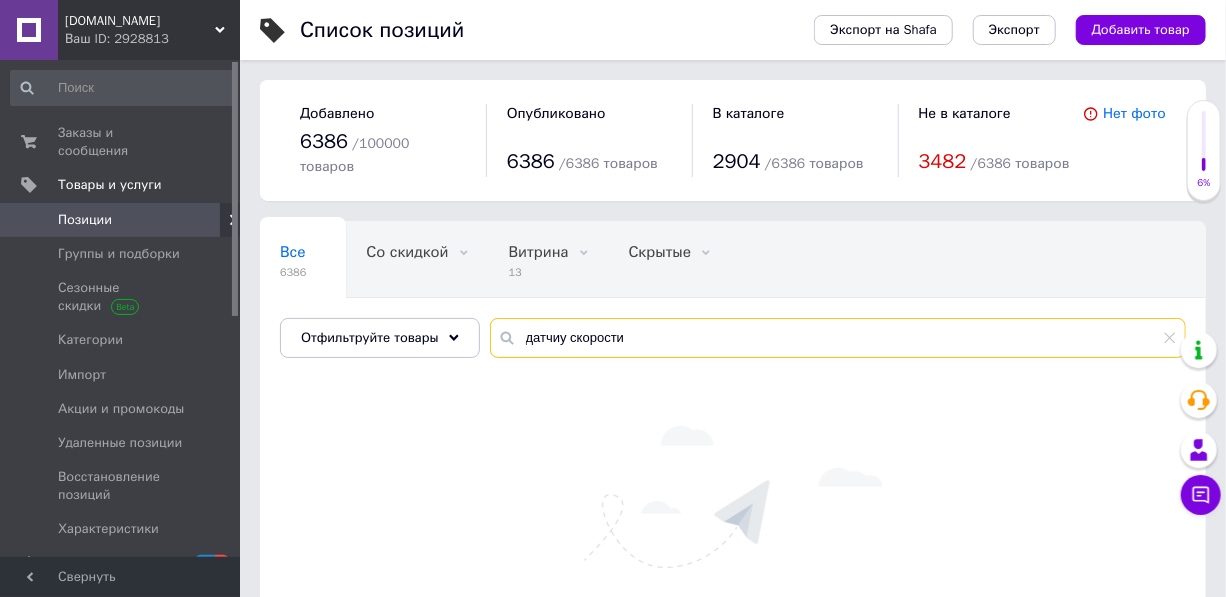 click on "датчиу скорости" at bounding box center (838, 338) 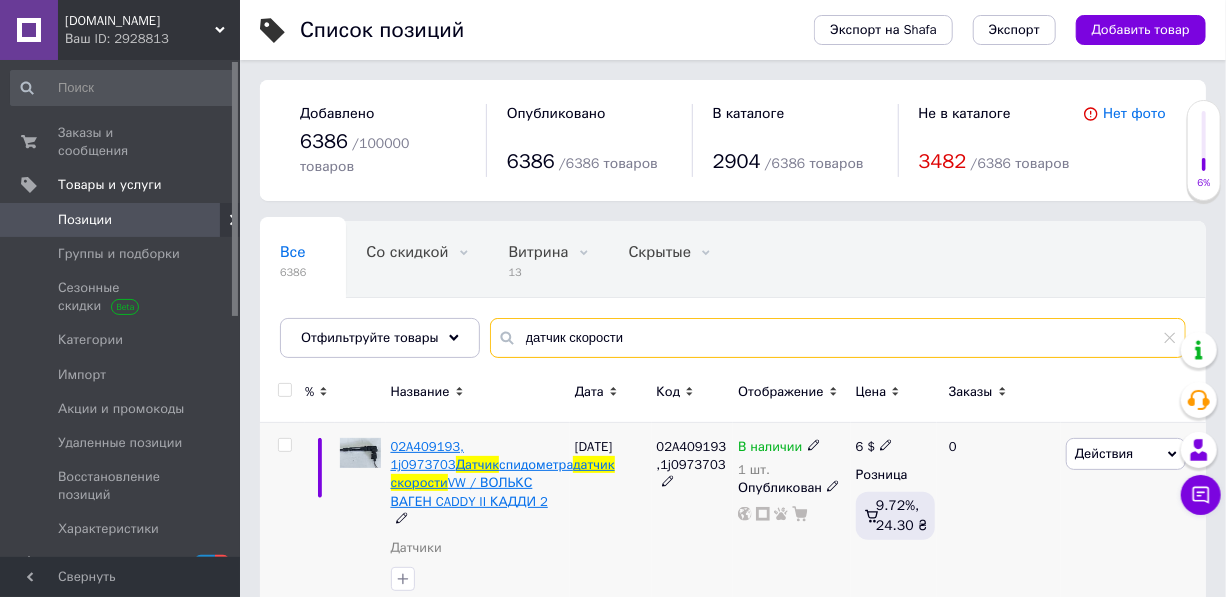 type on "датчик скорости" 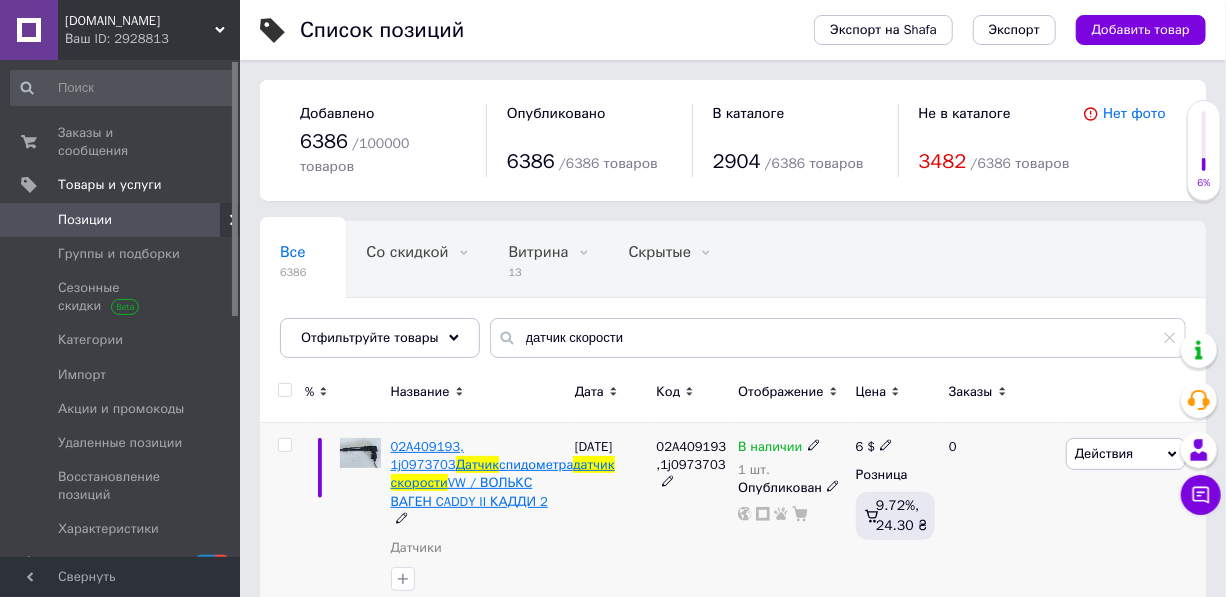 click on "02A409193, 1j0973703" at bounding box center [428, 455] 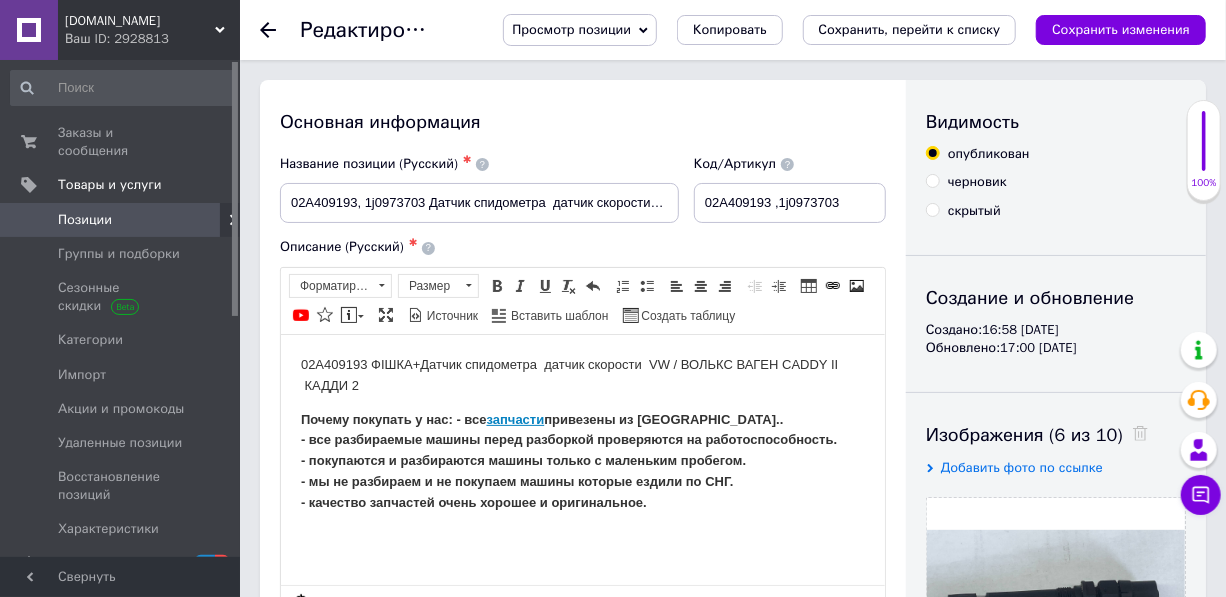 scroll, scrollTop: 0, scrollLeft: 0, axis: both 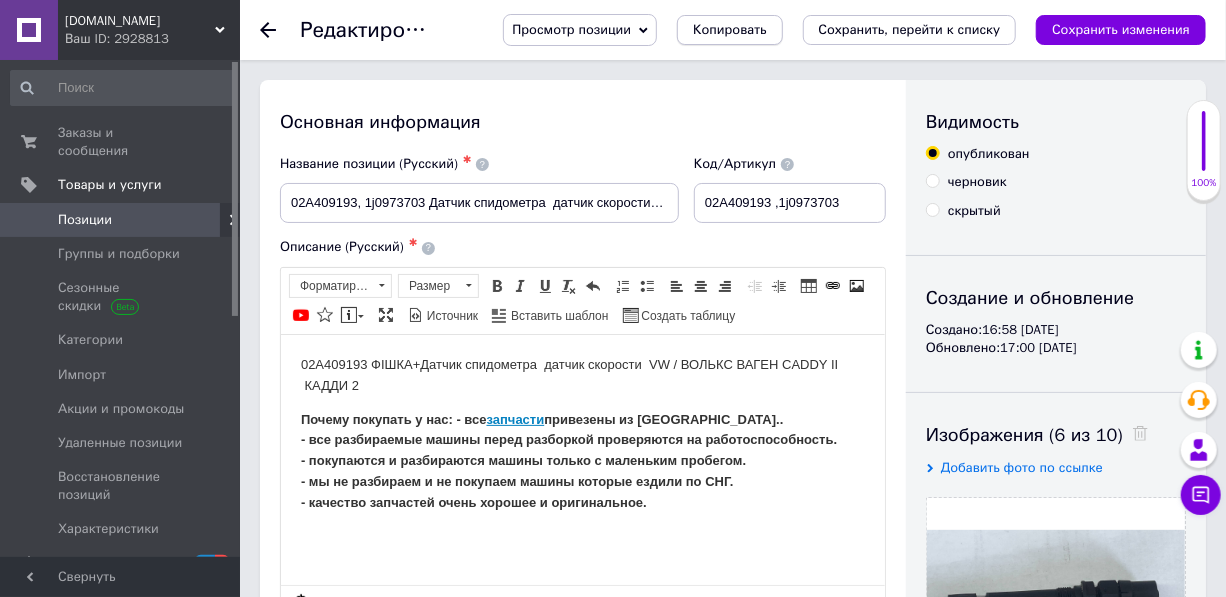 click on "Копировать" at bounding box center [729, 30] 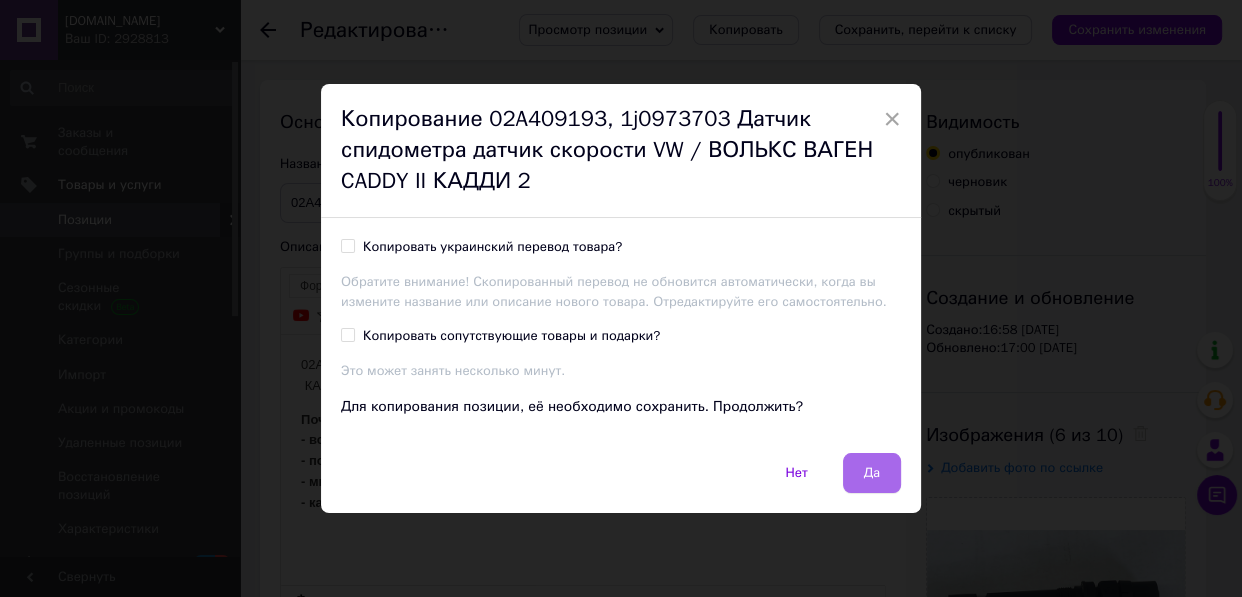 click on "Да" at bounding box center (872, 473) 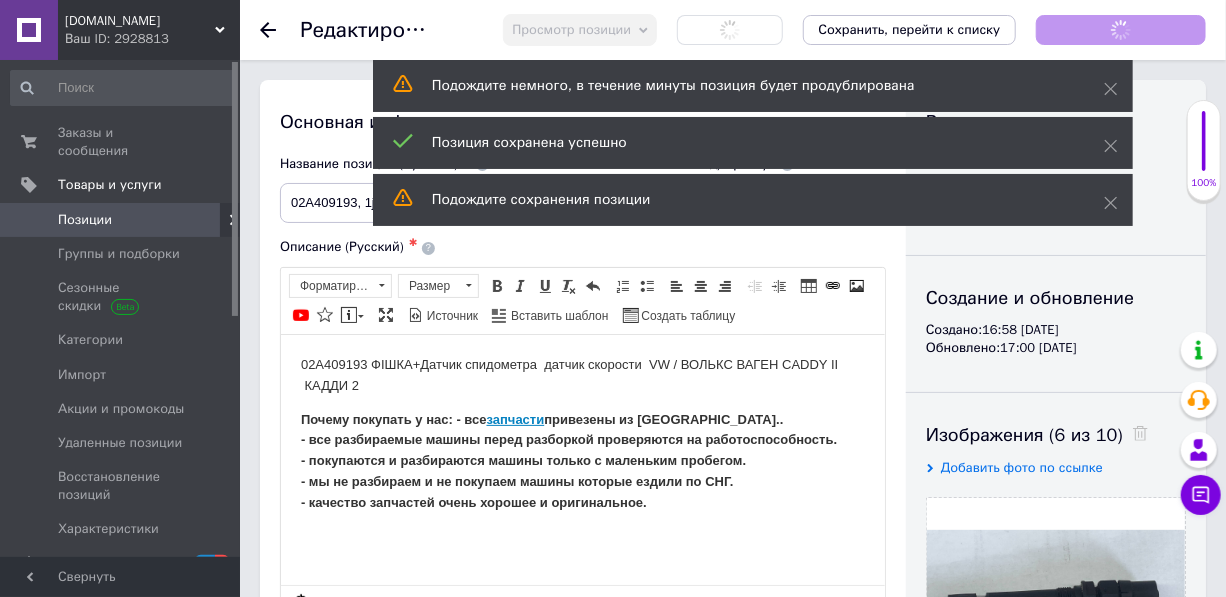 checkbox on "true" 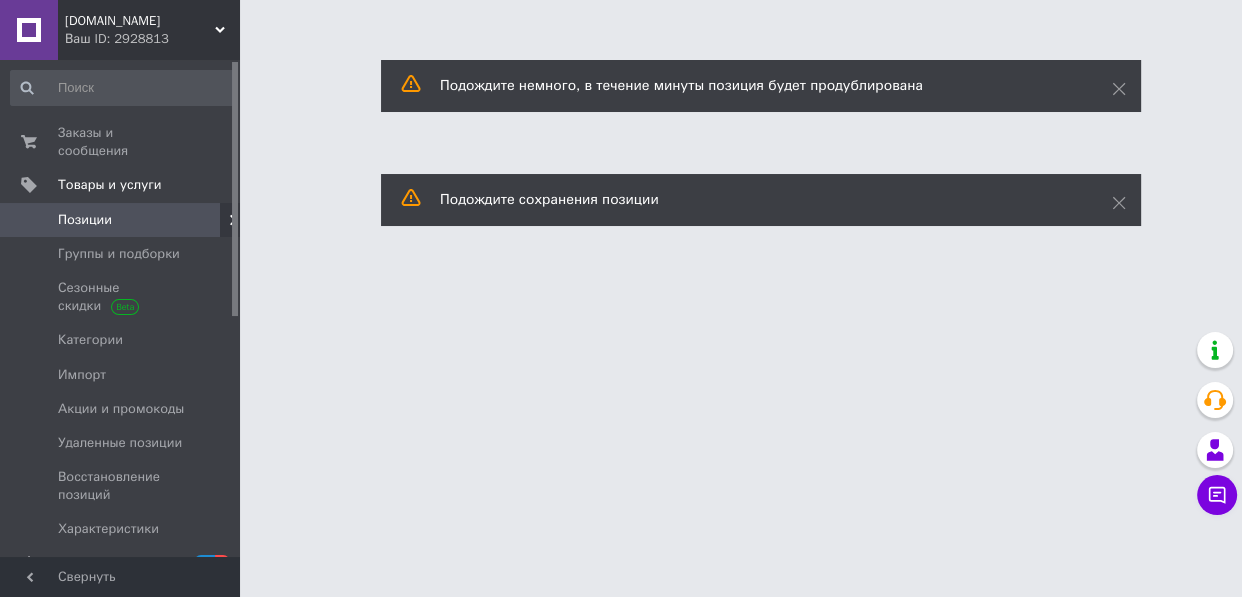 click on "Позиции" at bounding box center [85, 220] 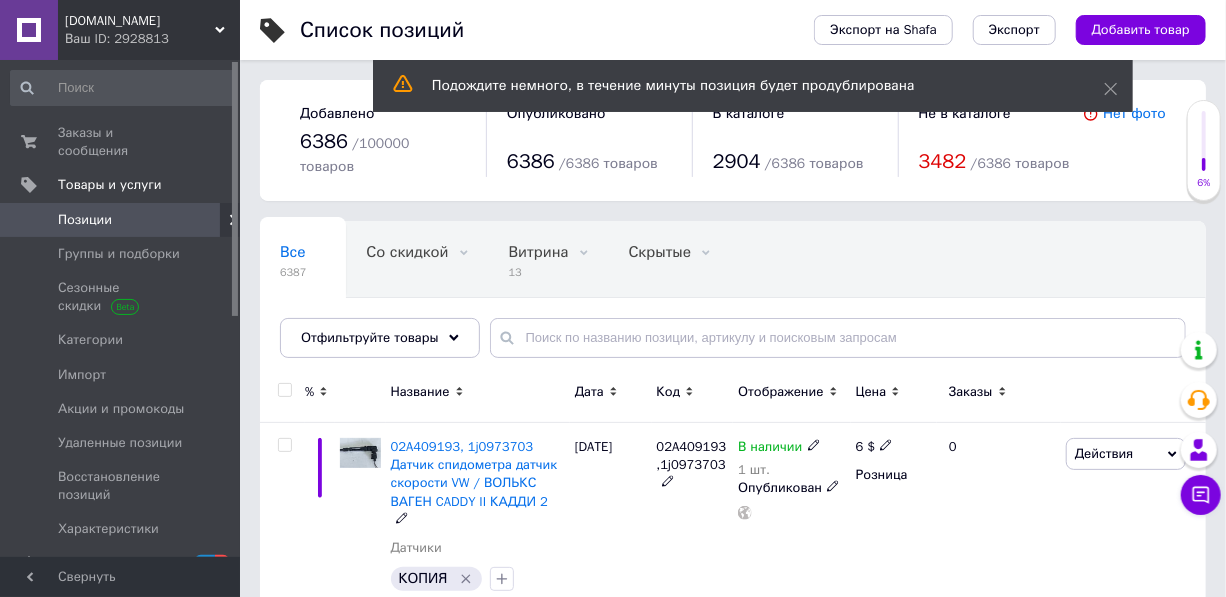 scroll, scrollTop: 272, scrollLeft: 0, axis: vertical 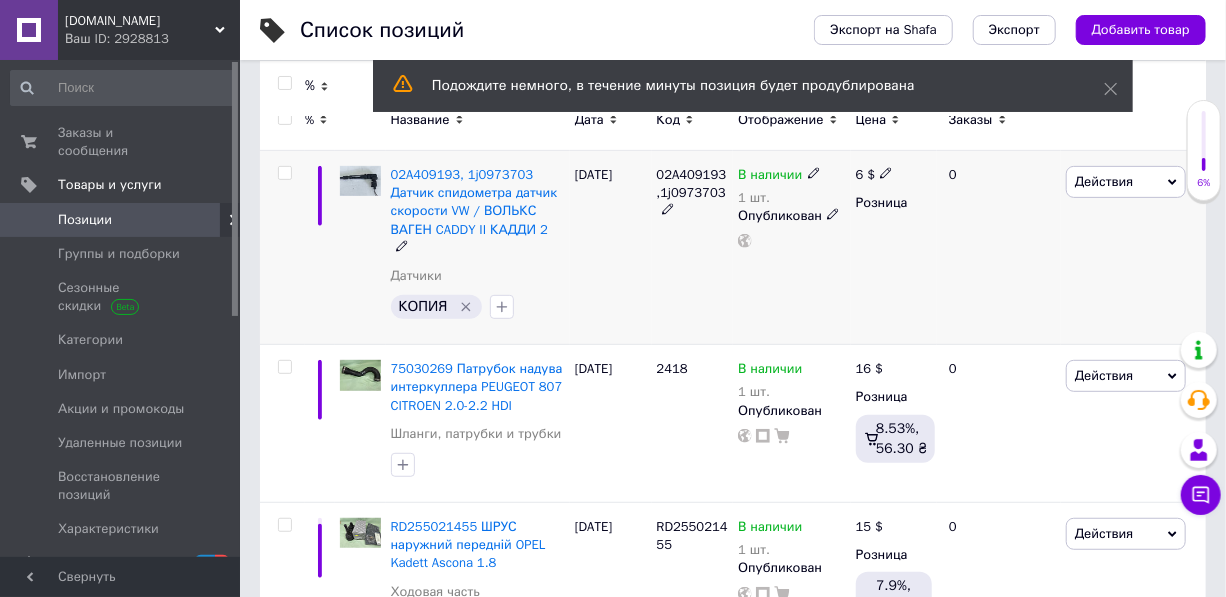 click 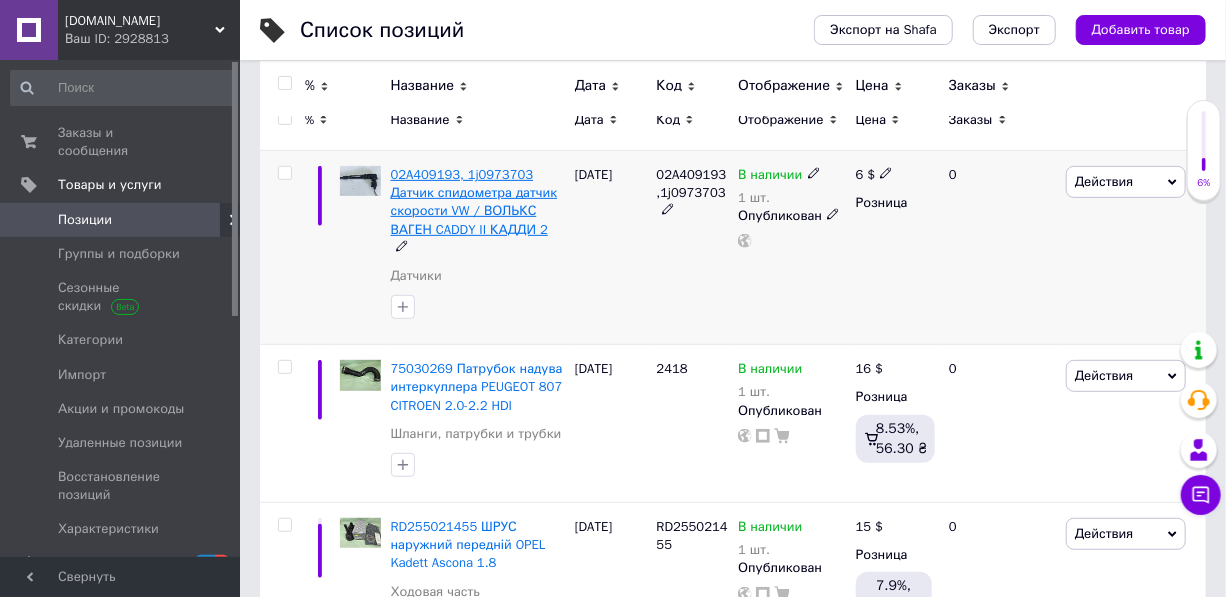click on "02A409193, 1j0973703 Датчик спидометра  датчик скорости  VW / ВОЛЬКС ВАГЕН CADDY II  КАДДИ 2" at bounding box center (474, 202) 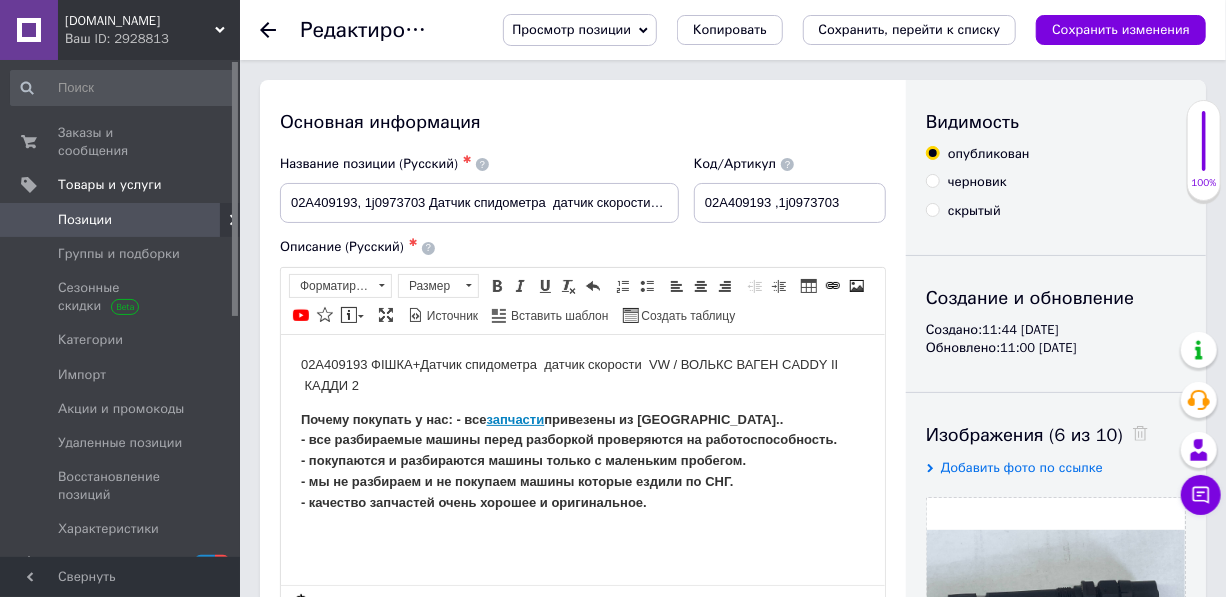 scroll, scrollTop: 0, scrollLeft: 0, axis: both 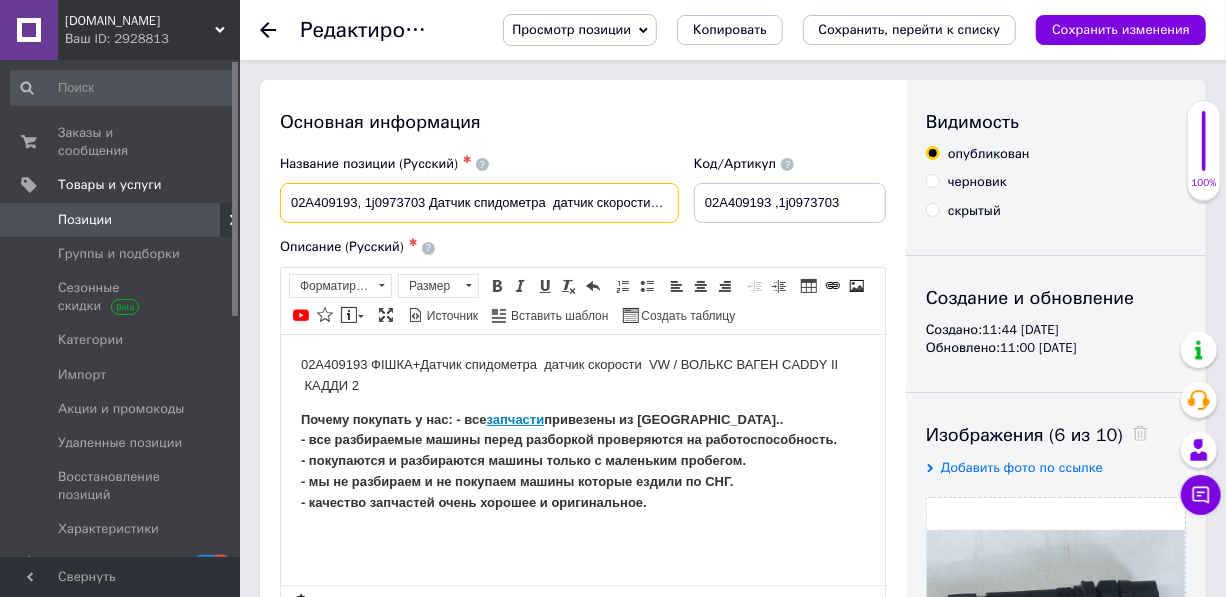 drag, startPoint x: 424, startPoint y: 201, endPoint x: 289, endPoint y: 201, distance: 135 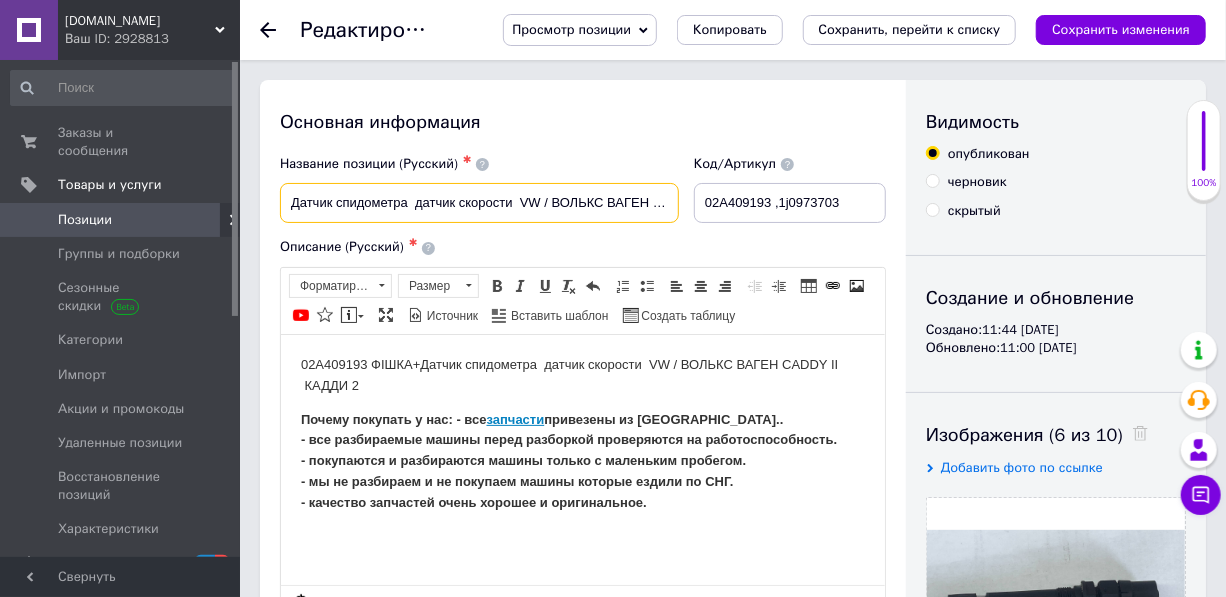 scroll, scrollTop: 0, scrollLeft: 98, axis: horizontal 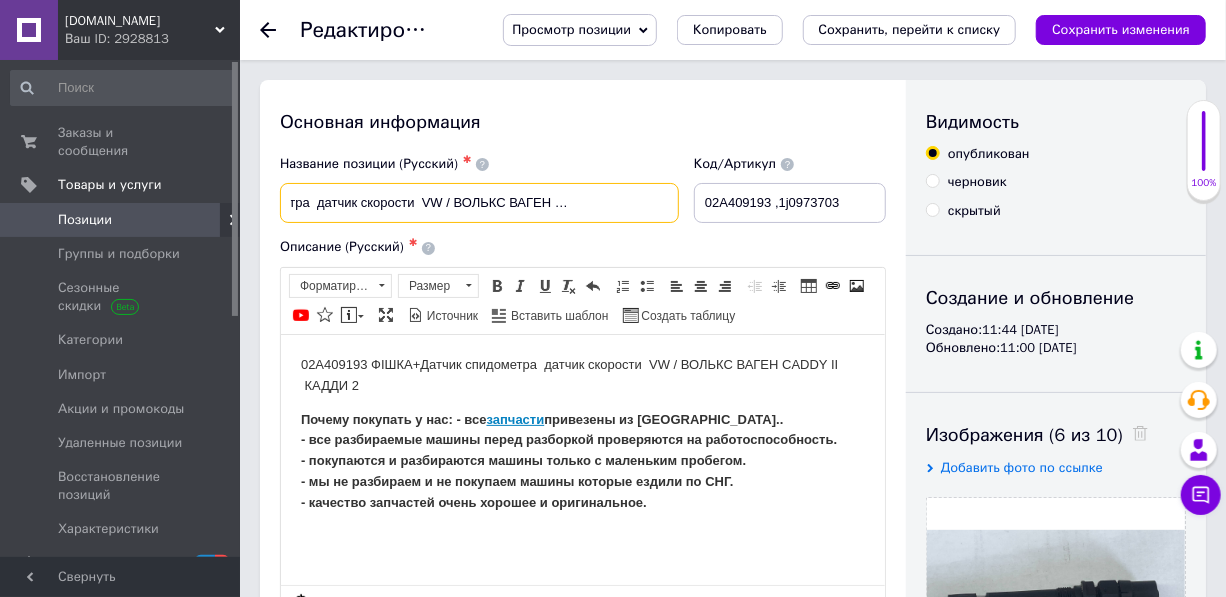 drag, startPoint x: 520, startPoint y: 204, endPoint x: 808, endPoint y: 200, distance: 288.02777 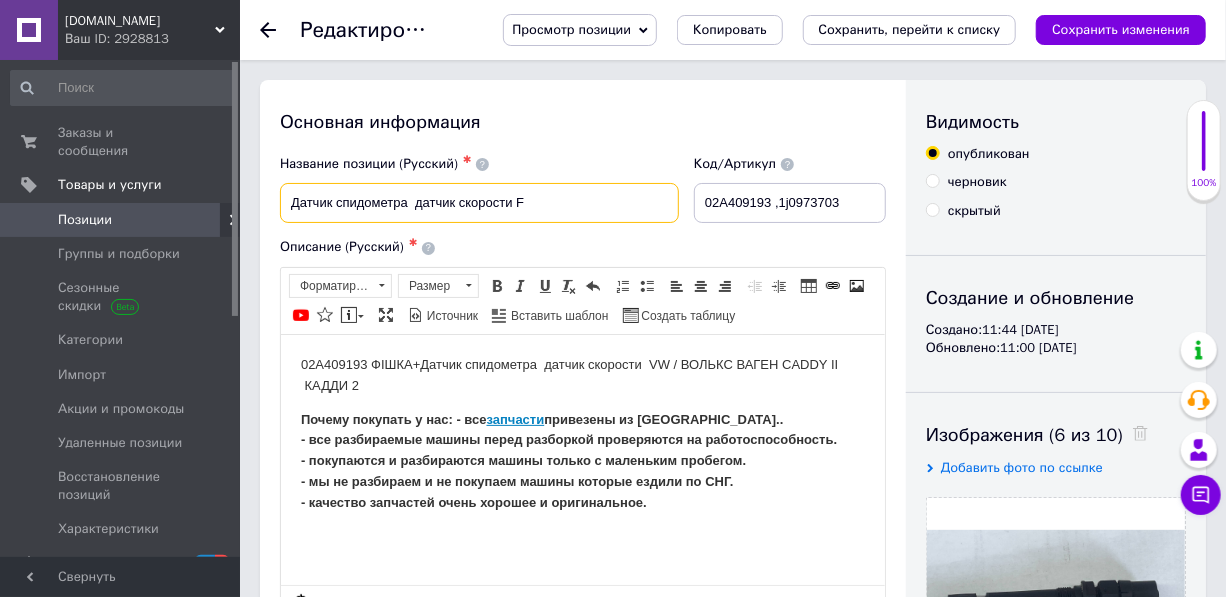 scroll, scrollTop: 0, scrollLeft: 0, axis: both 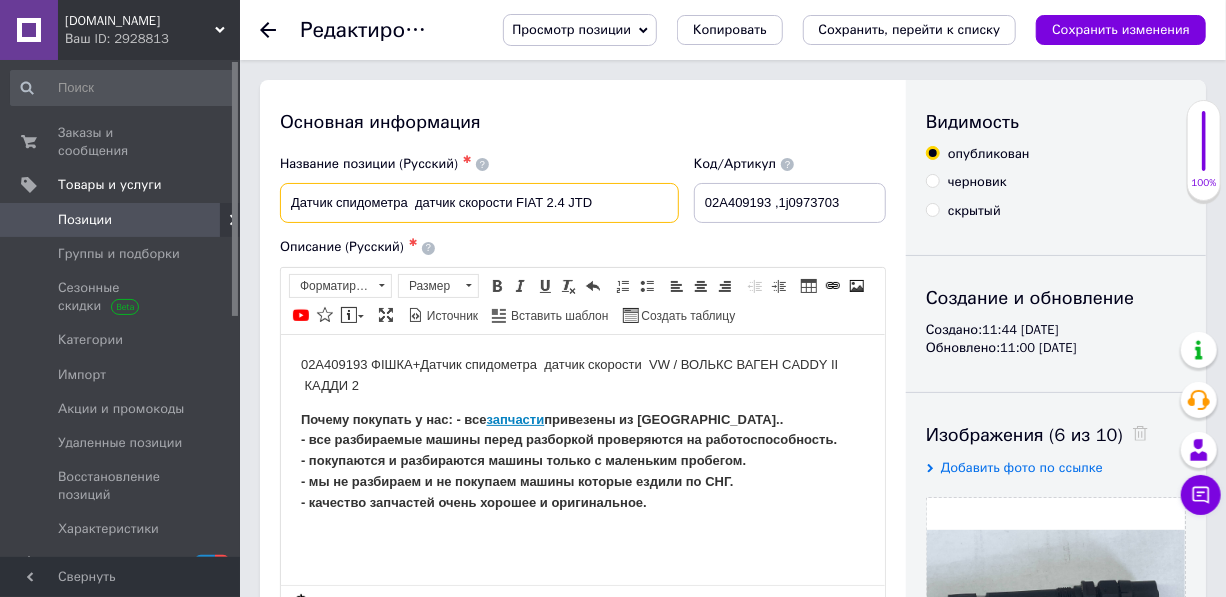 type on "Датчик спидометра  датчик скорости FIAT 2.4 JTD" 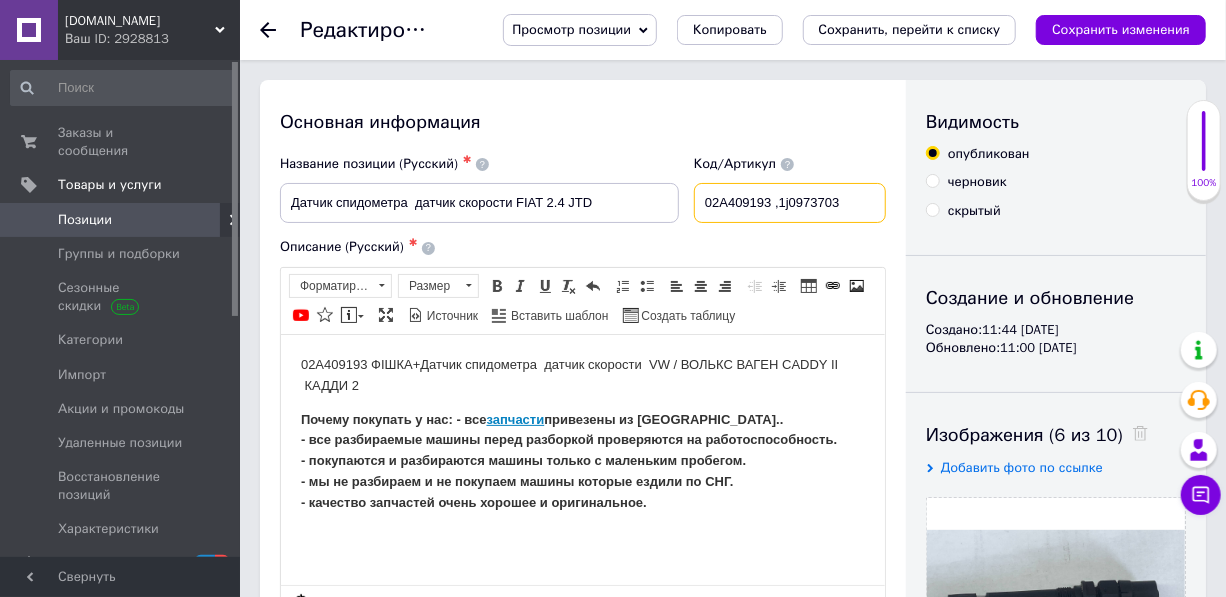 drag, startPoint x: 741, startPoint y: 199, endPoint x: 872, endPoint y: 200, distance: 131.00381 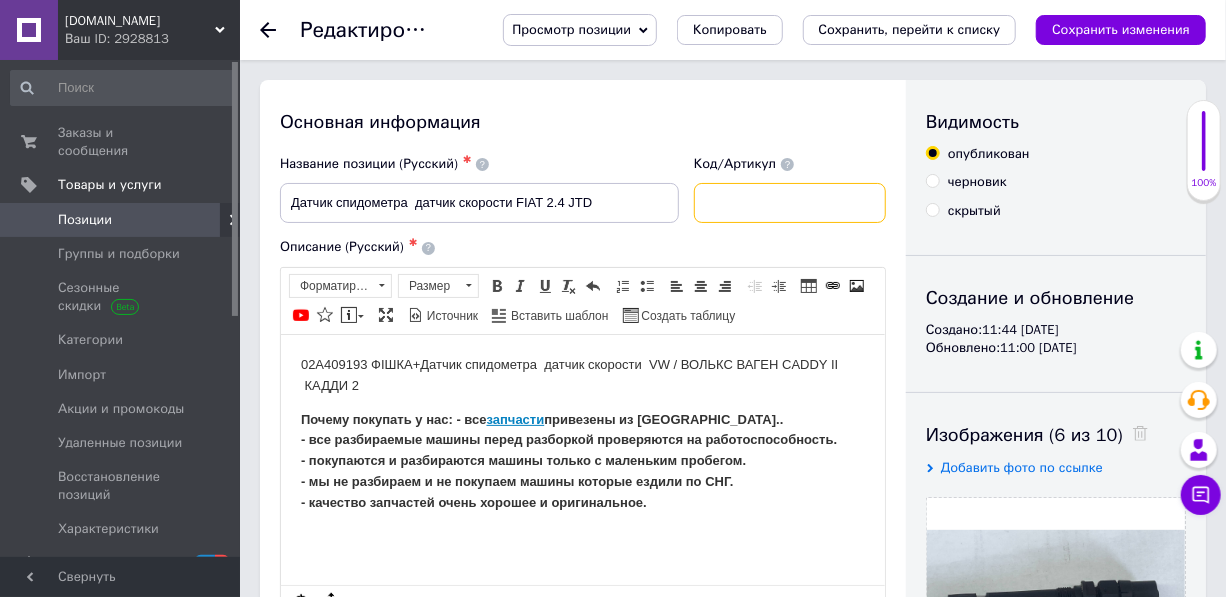 type 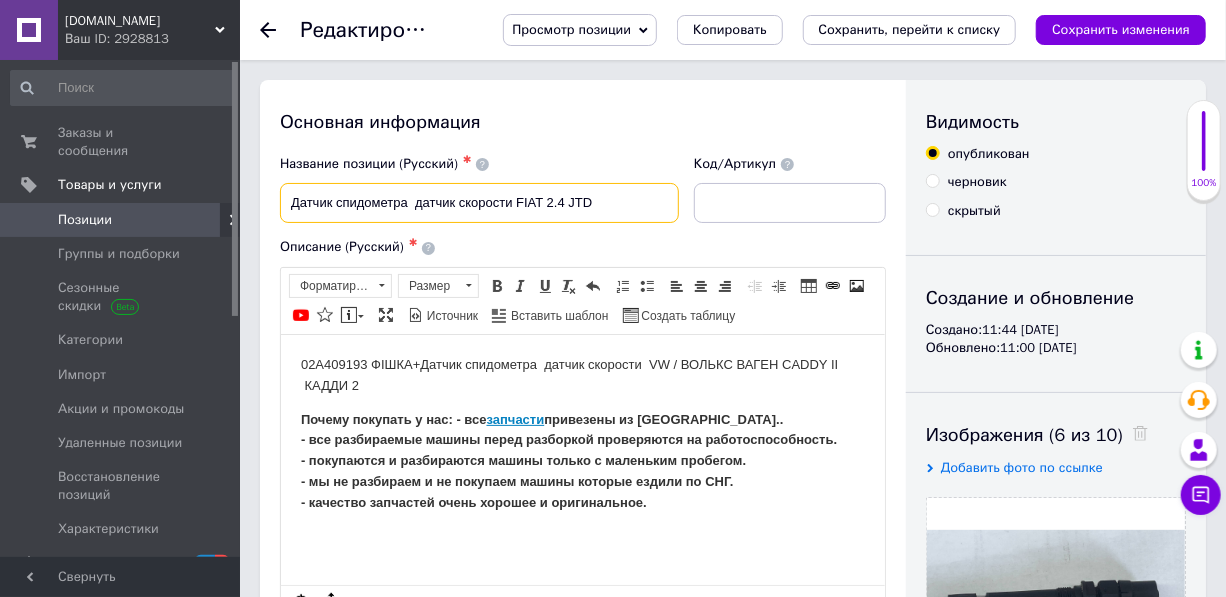click on "Датчик спидометра  датчик скорости FIAT 2.4 JTD" at bounding box center [479, 203] 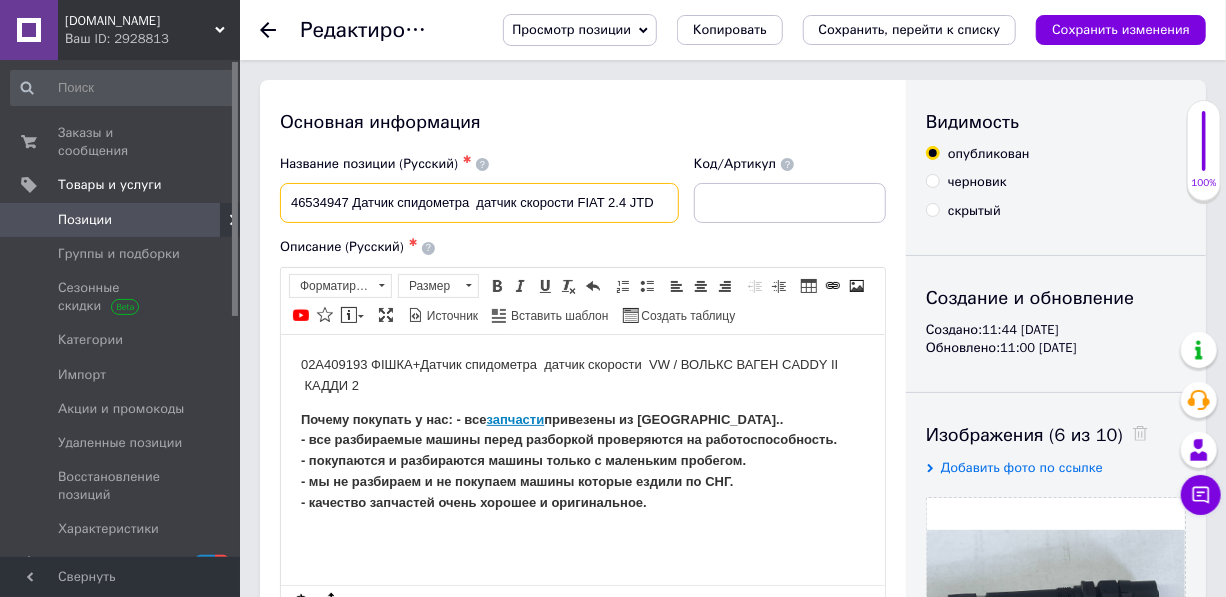 drag, startPoint x: 348, startPoint y: 199, endPoint x: 272, endPoint y: 200, distance: 76.00658 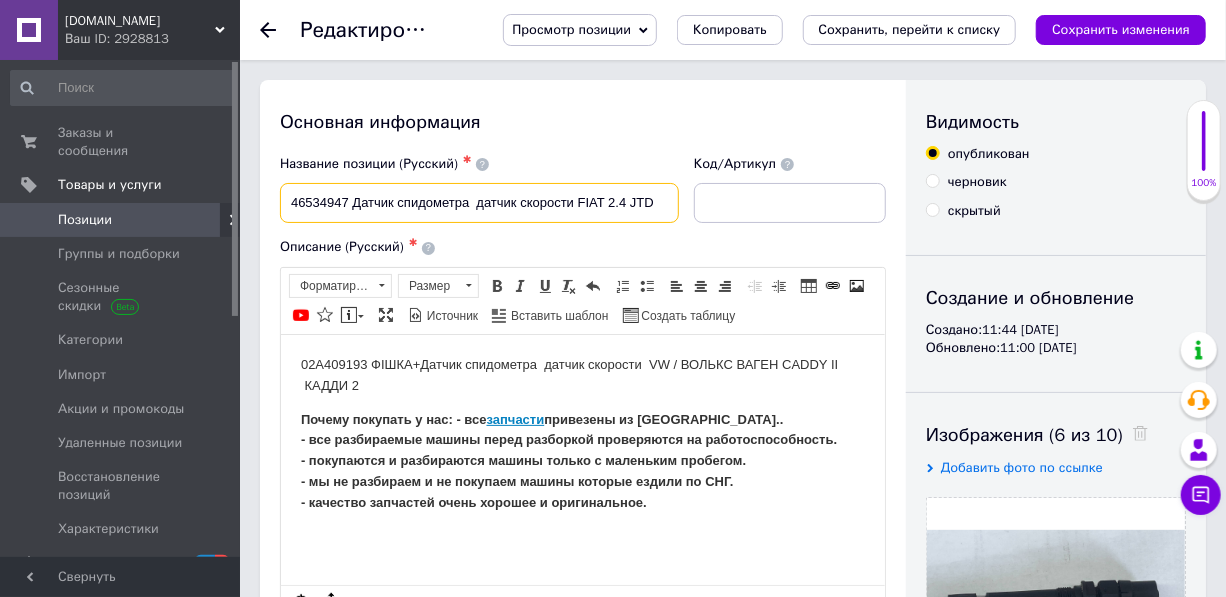 type on "46534947 Датчик спидометра  датчик скорости FIAT 2.4 JTD" 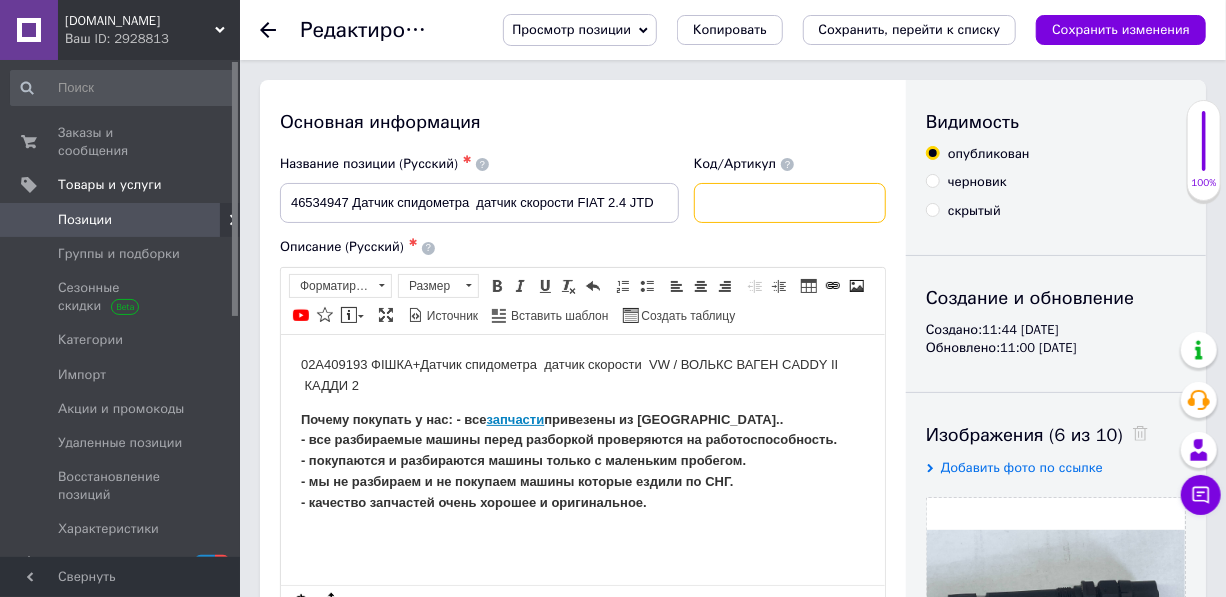 click at bounding box center (790, 203) 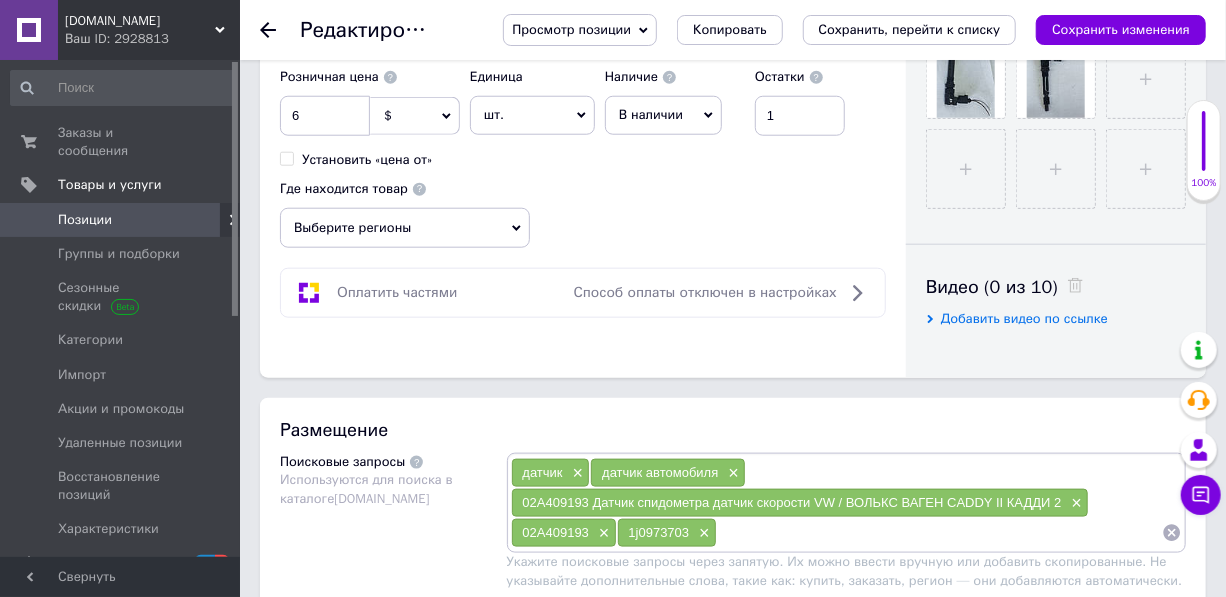 scroll, scrollTop: 1090, scrollLeft: 0, axis: vertical 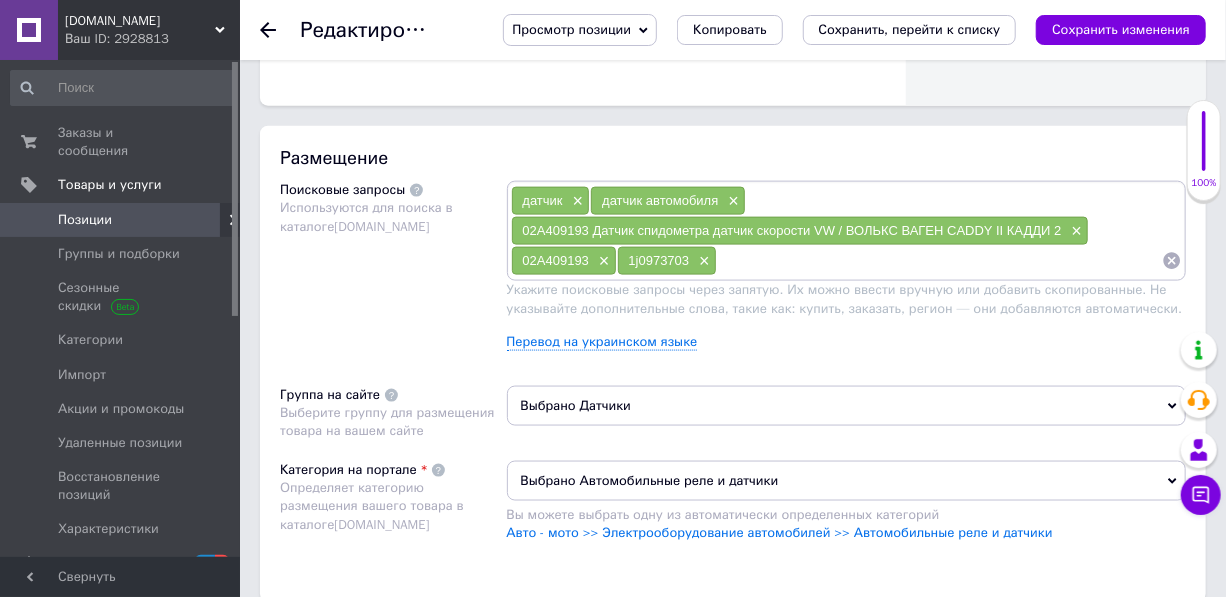 type on "46534947" 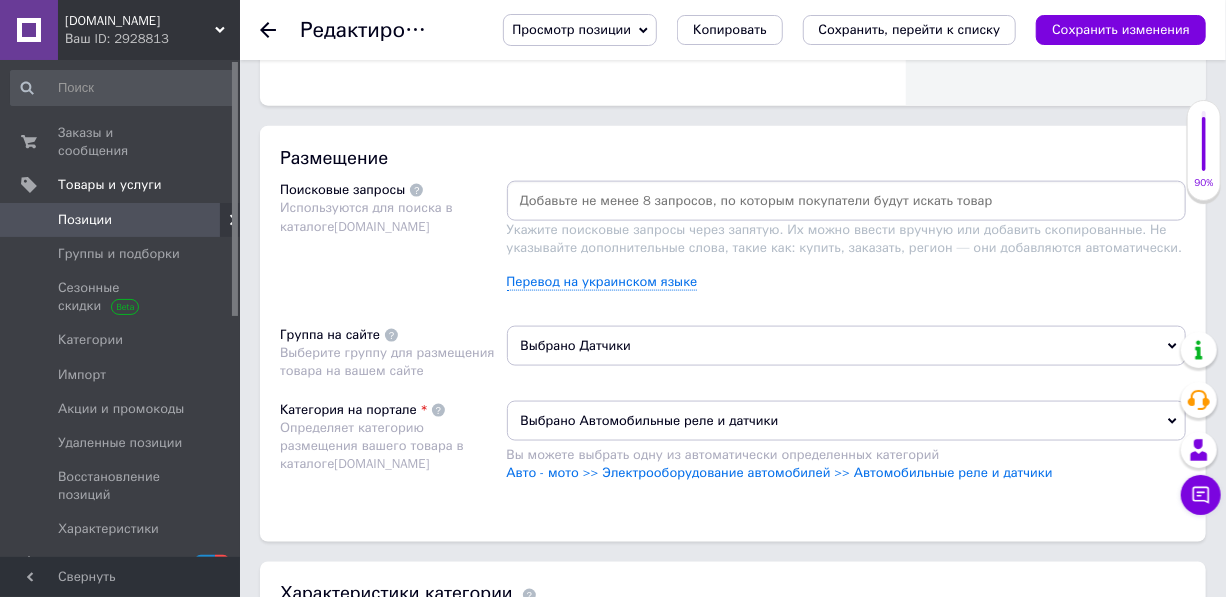 click at bounding box center [847, 201] 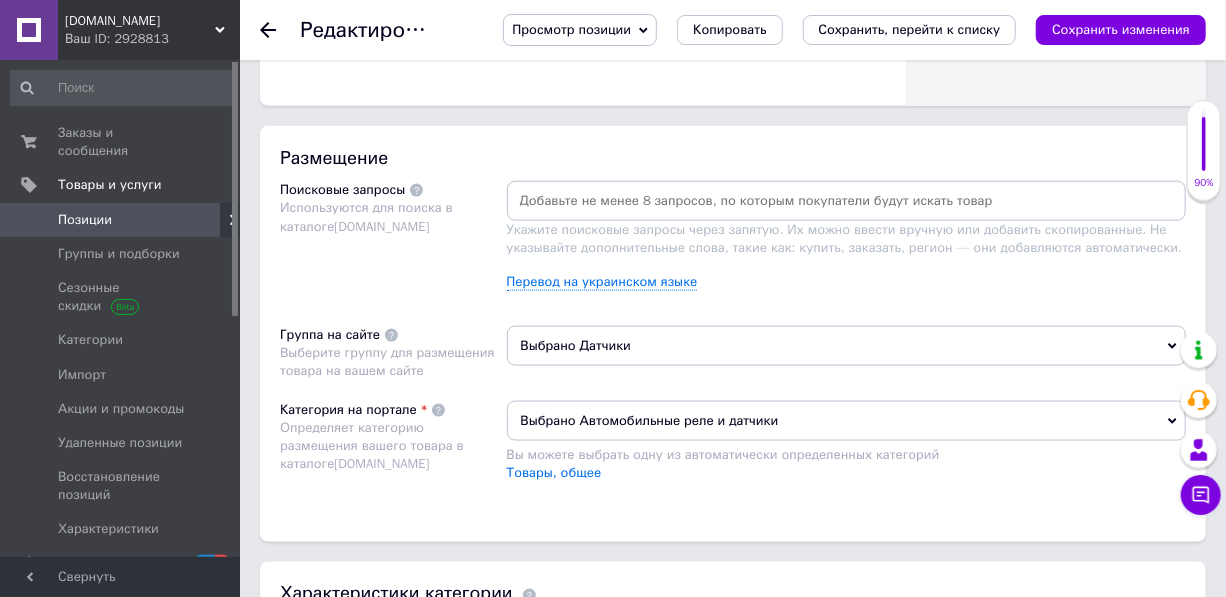 paste on "46534947" 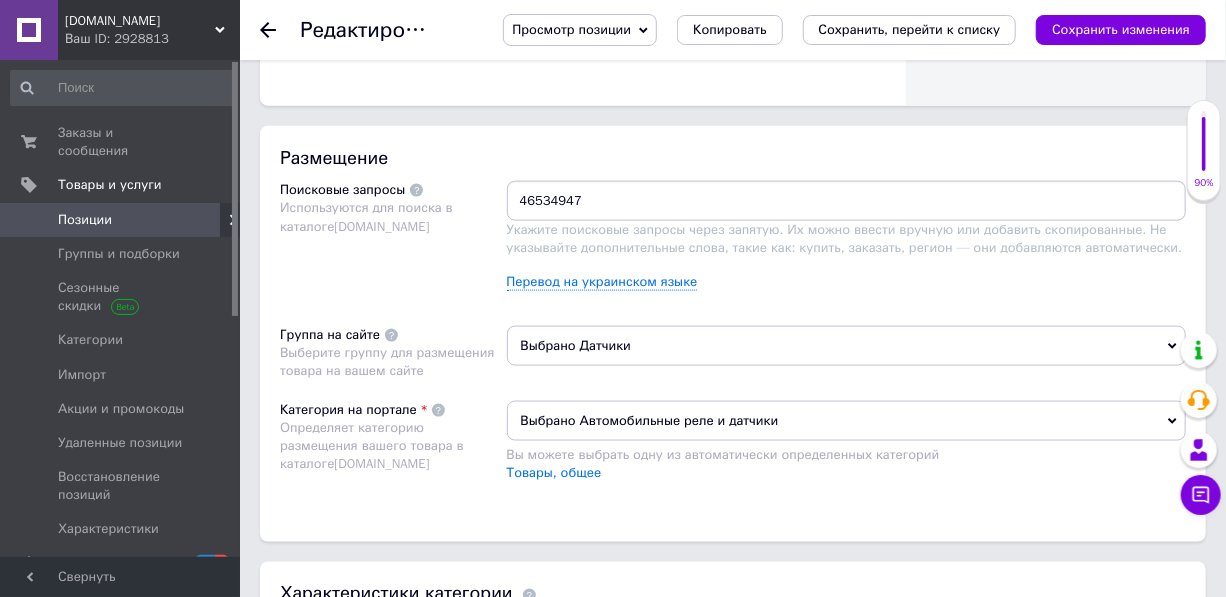 type 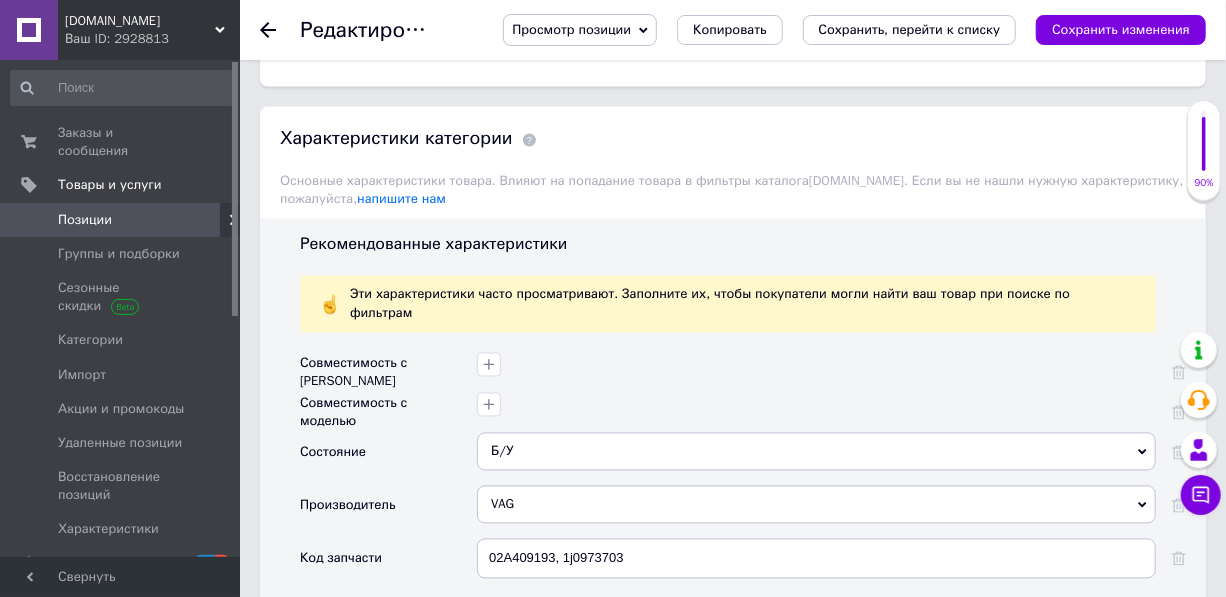 scroll, scrollTop: 1818, scrollLeft: 0, axis: vertical 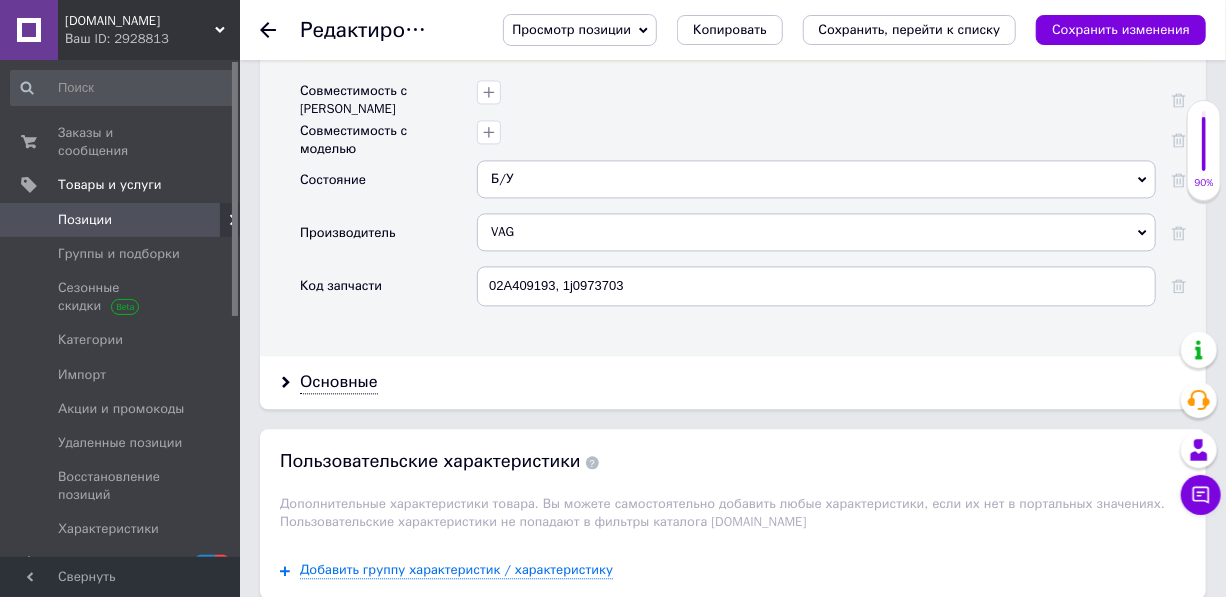 drag, startPoint x: 1180, startPoint y: 214, endPoint x: 662, endPoint y: 214, distance: 518 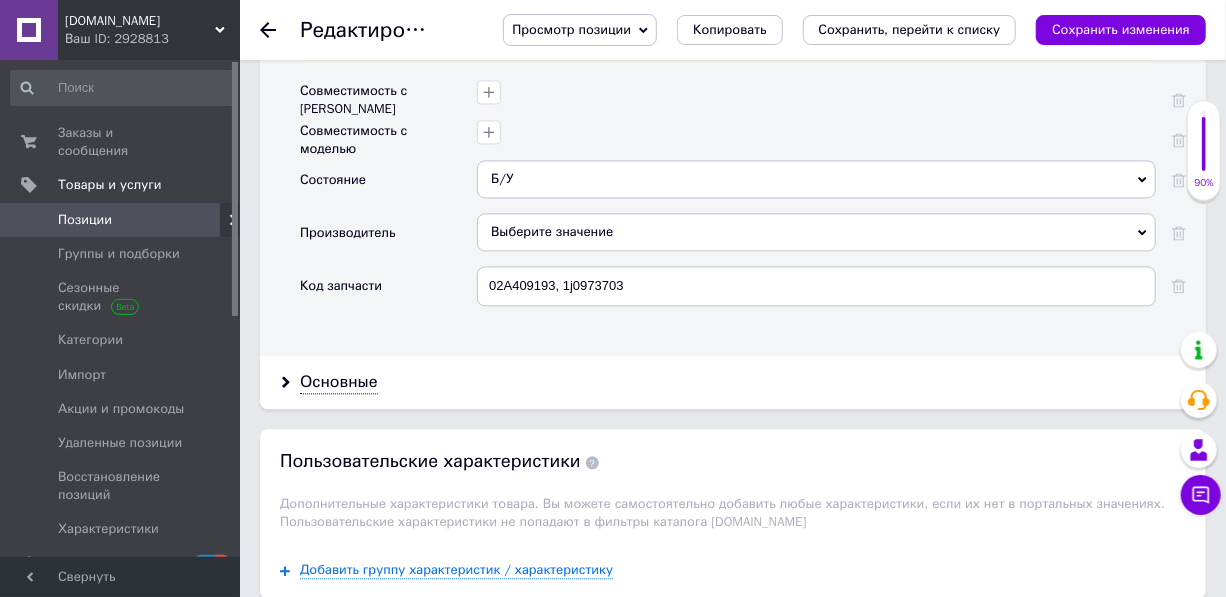 click on "Выберите значение" at bounding box center (816, 232) 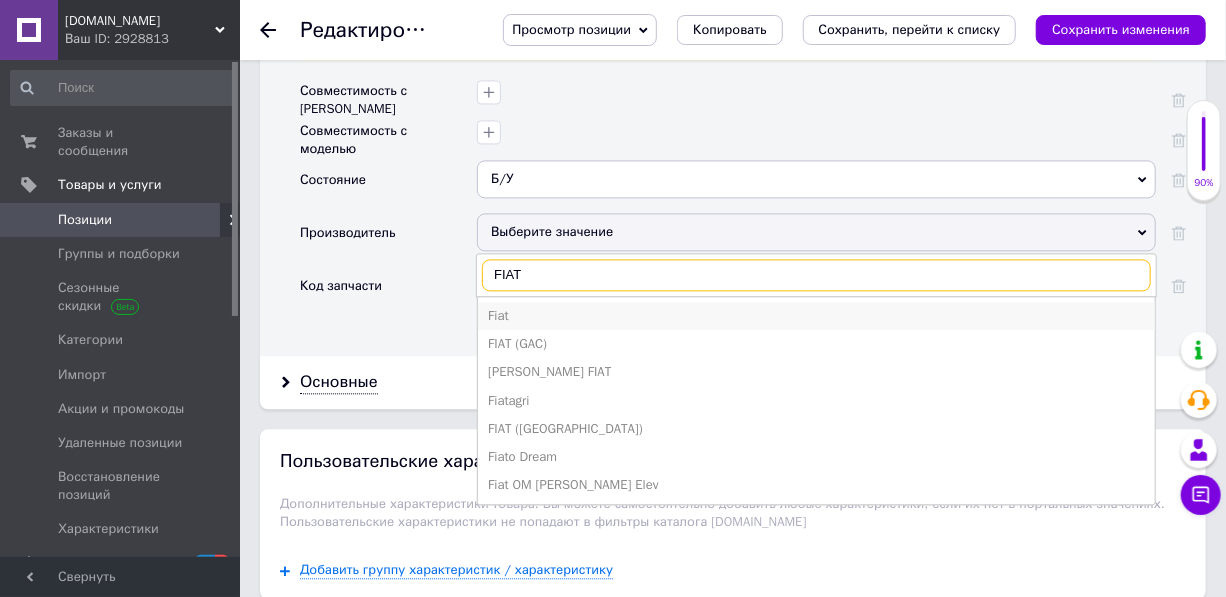 type on "FIAT" 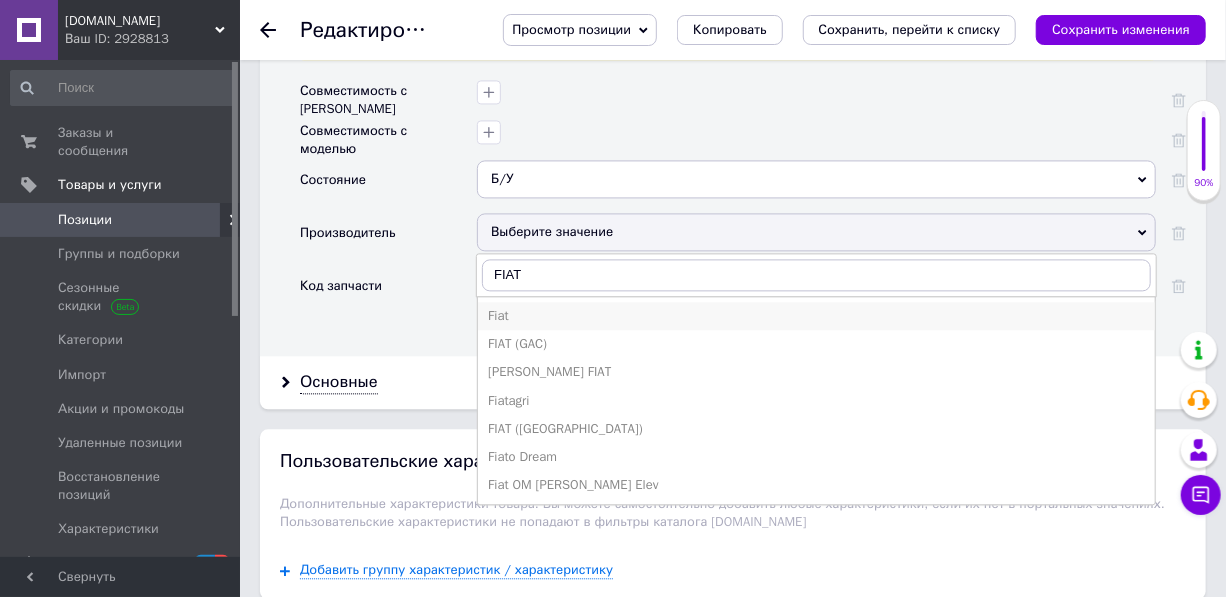click on "Fiat" at bounding box center (816, 316) 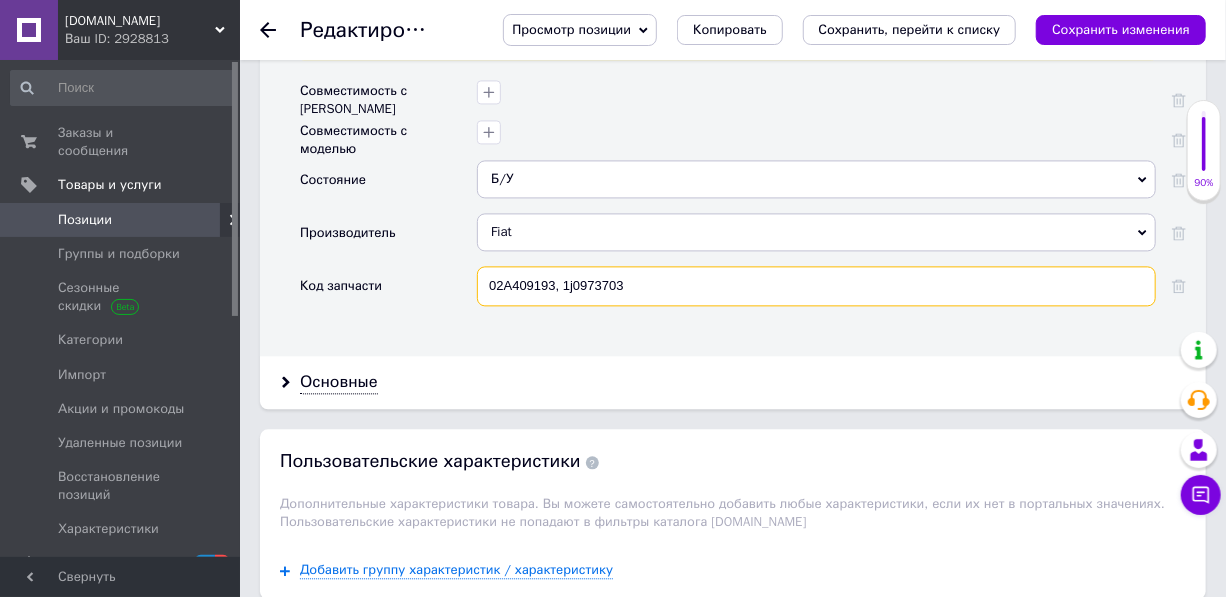 drag, startPoint x: 641, startPoint y: 264, endPoint x: 483, endPoint y: 268, distance: 158.05063 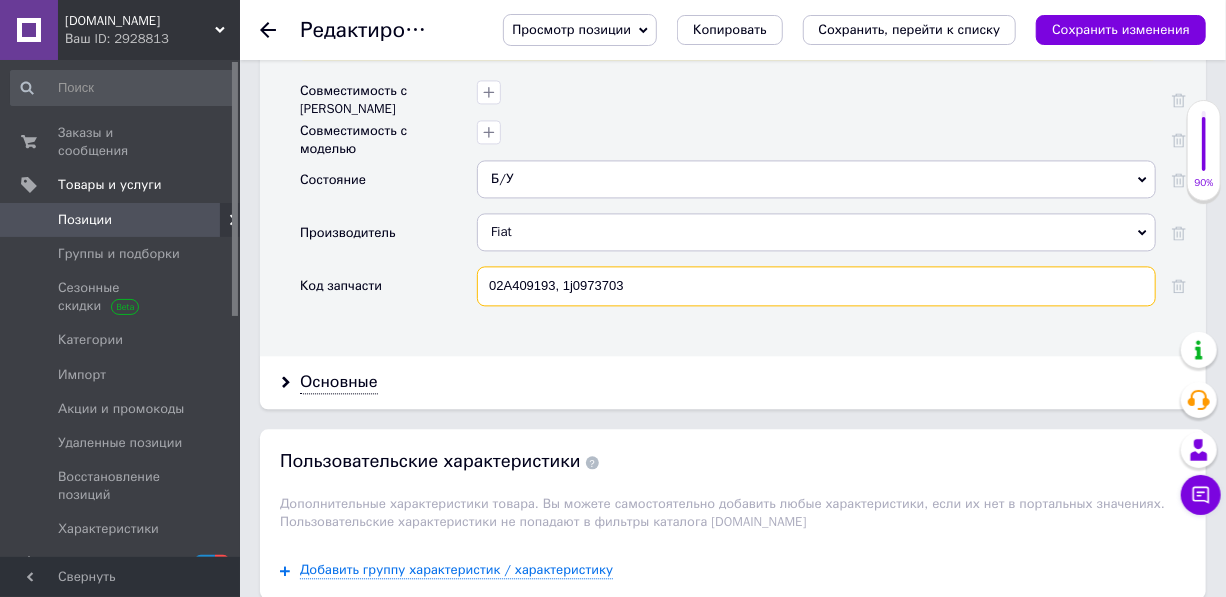 paste on "46534947" 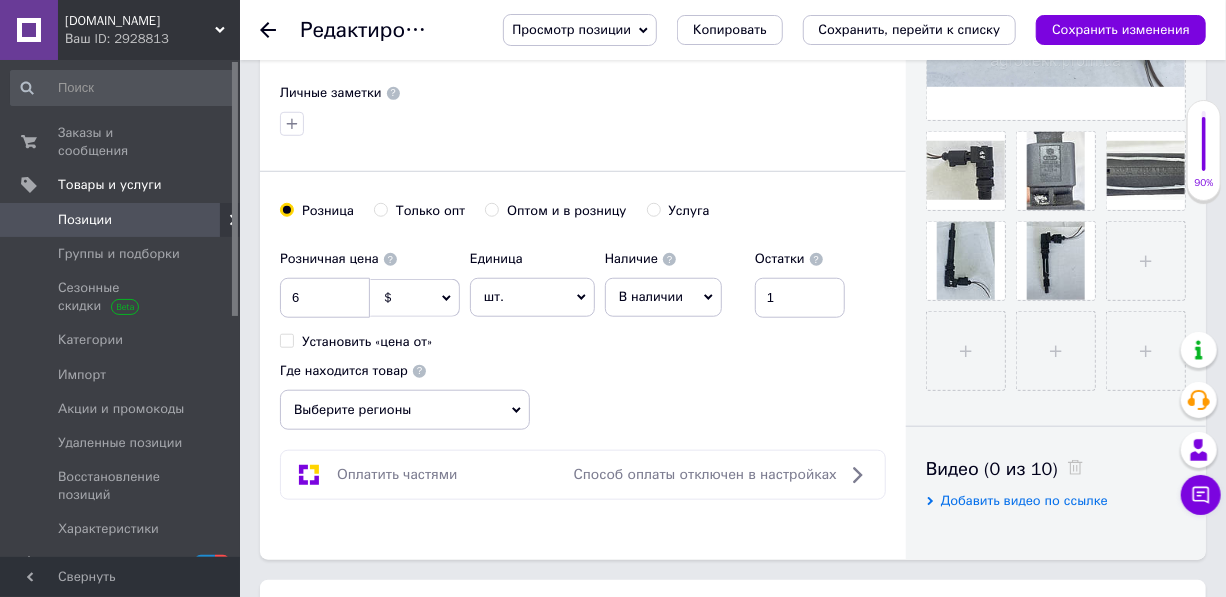 scroll, scrollTop: 545, scrollLeft: 0, axis: vertical 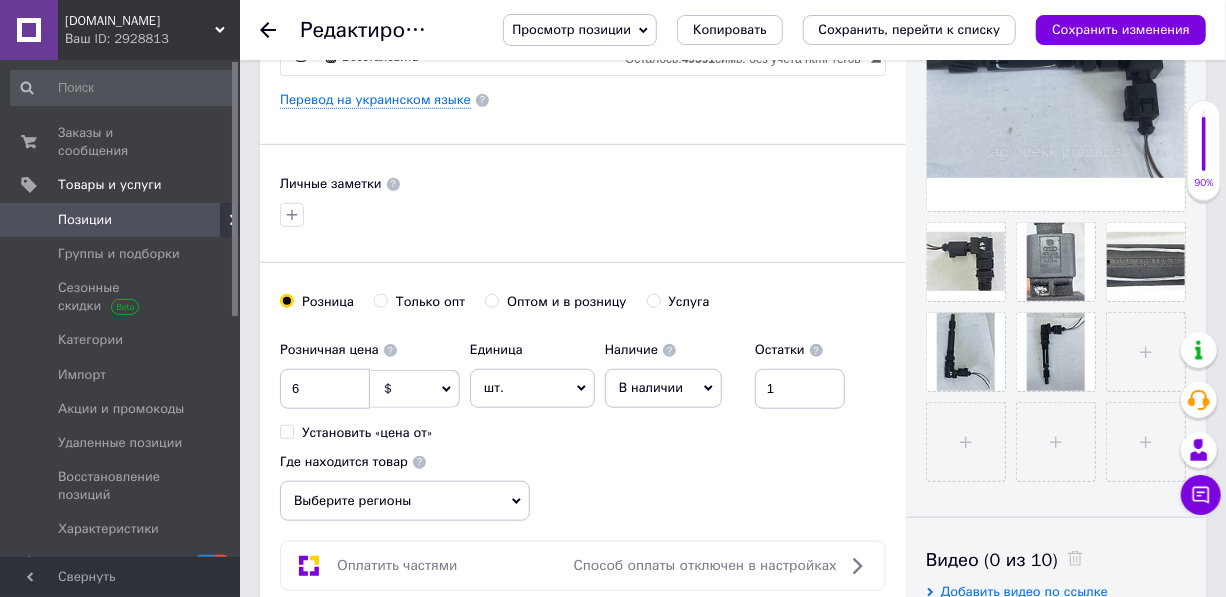 type on "46534947" 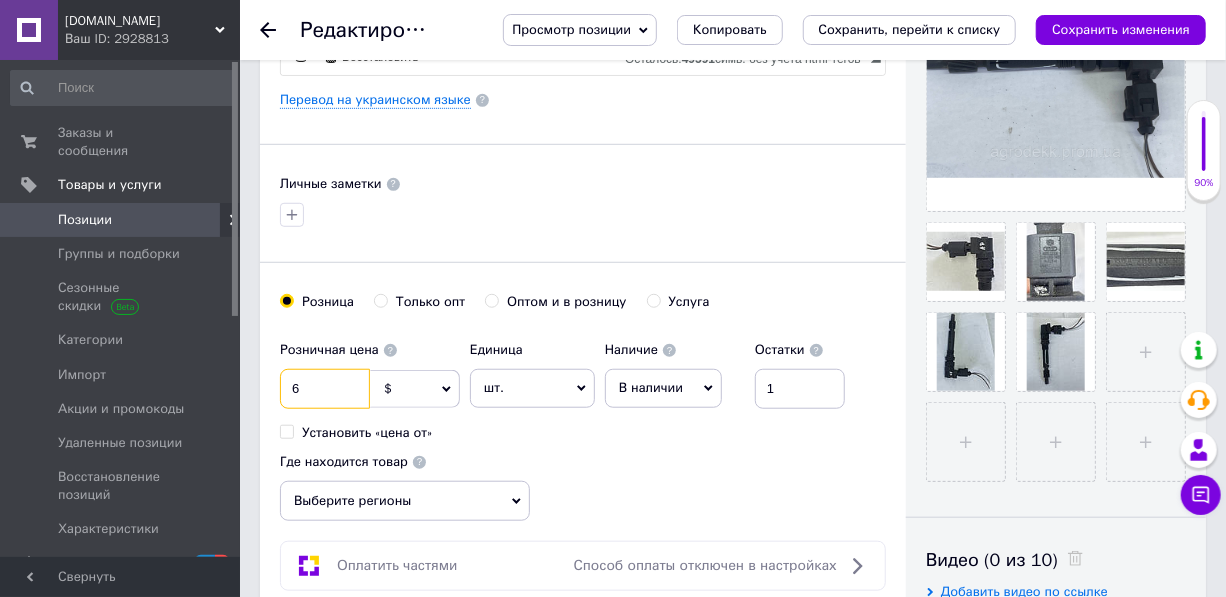 drag, startPoint x: 326, startPoint y: 411, endPoint x: 236, endPoint y: 412, distance: 90.005554 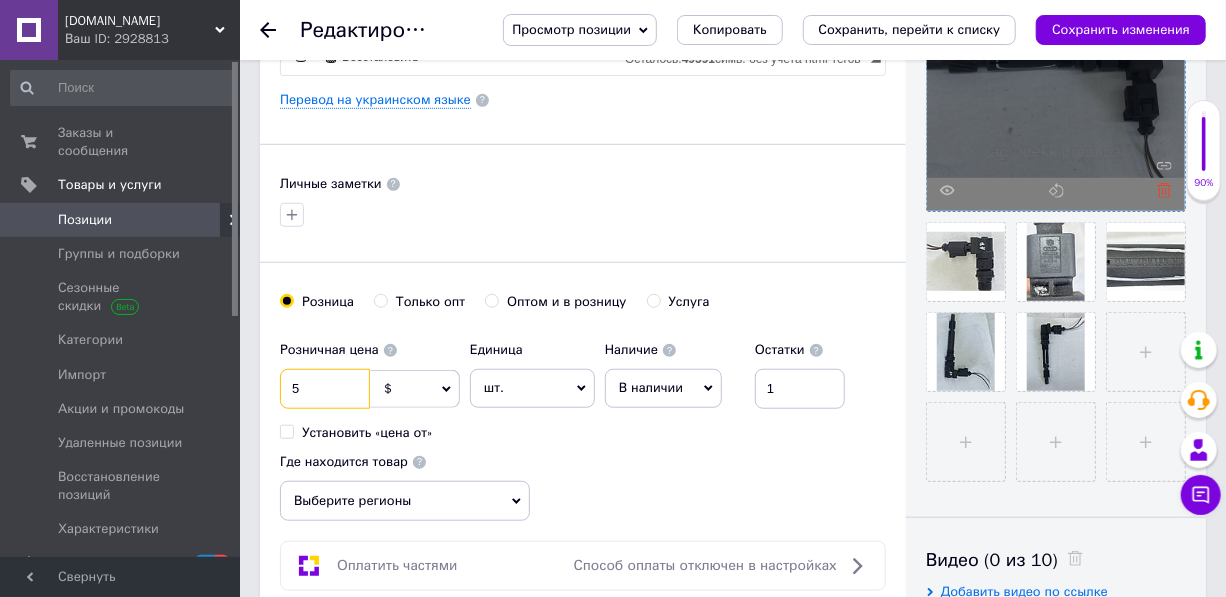 type on "5" 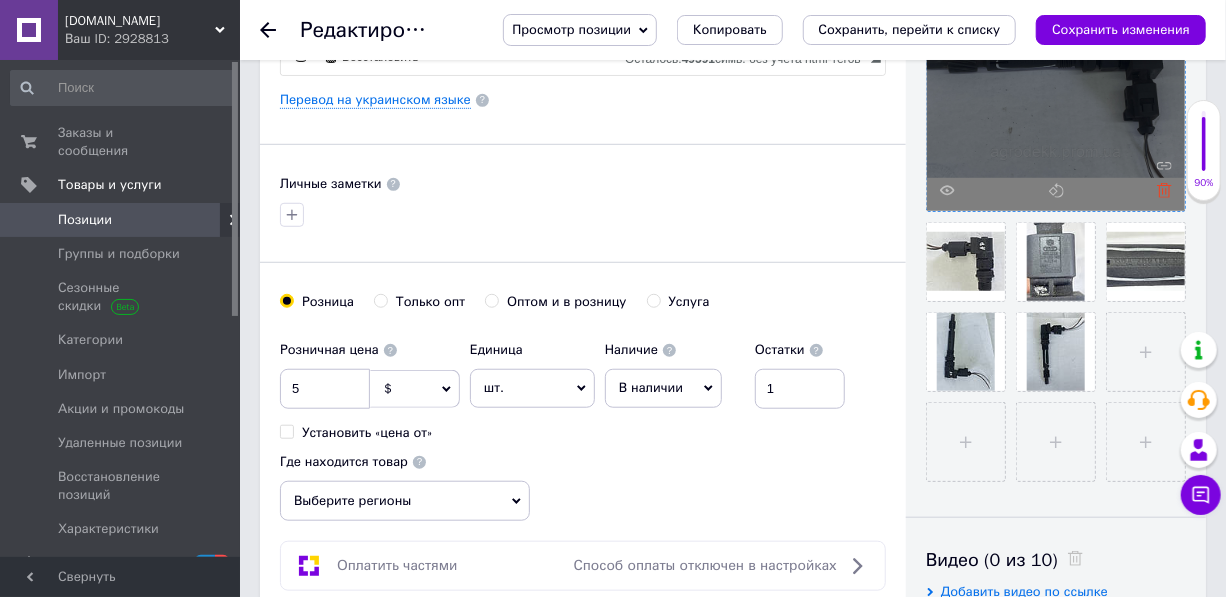 click 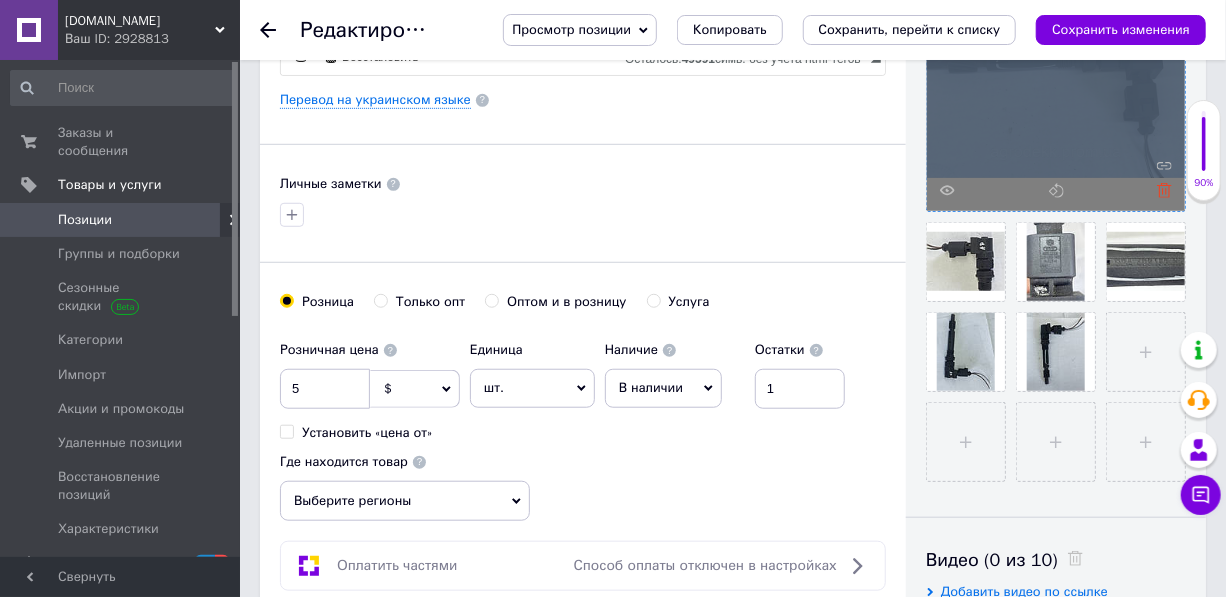 click at bounding box center [1056, 82] 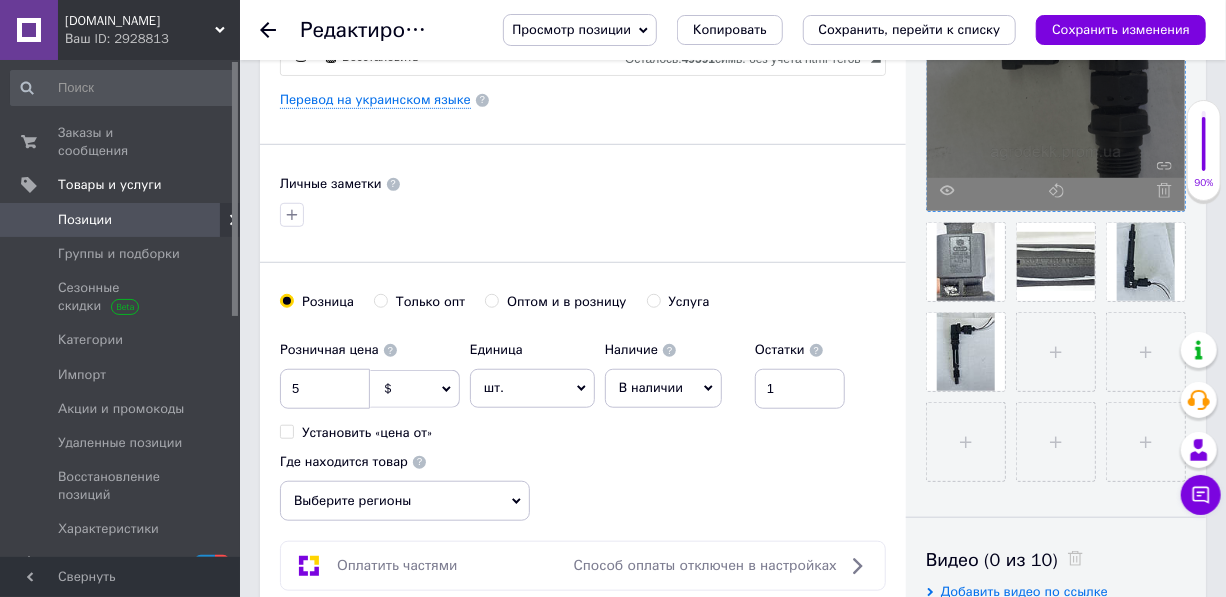 click 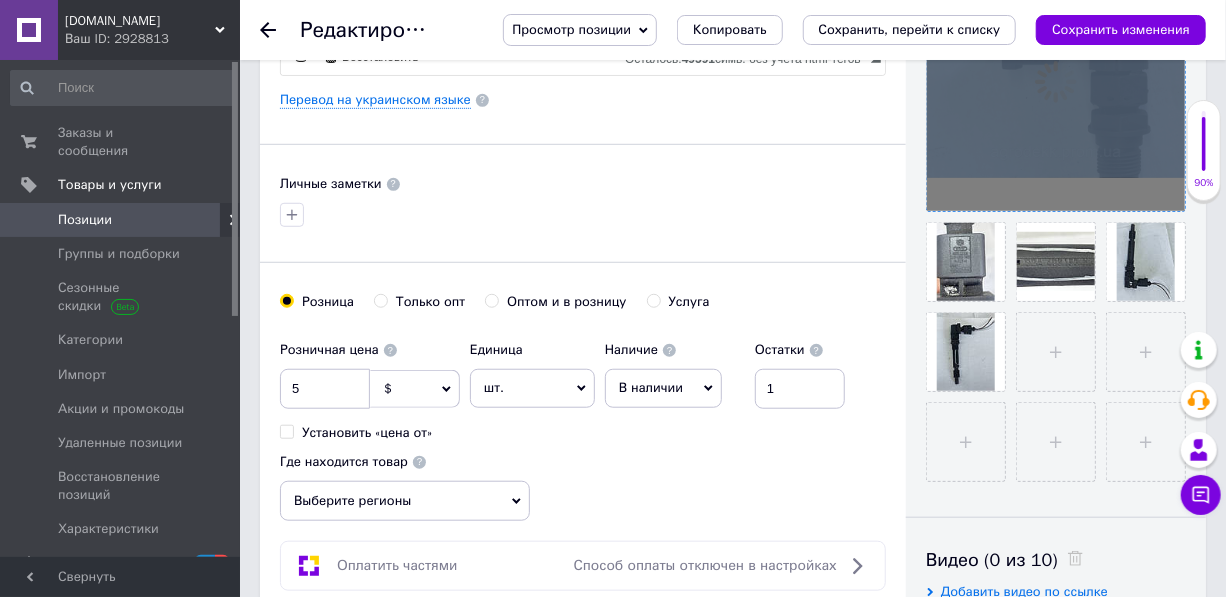 click at bounding box center [1056, 82] 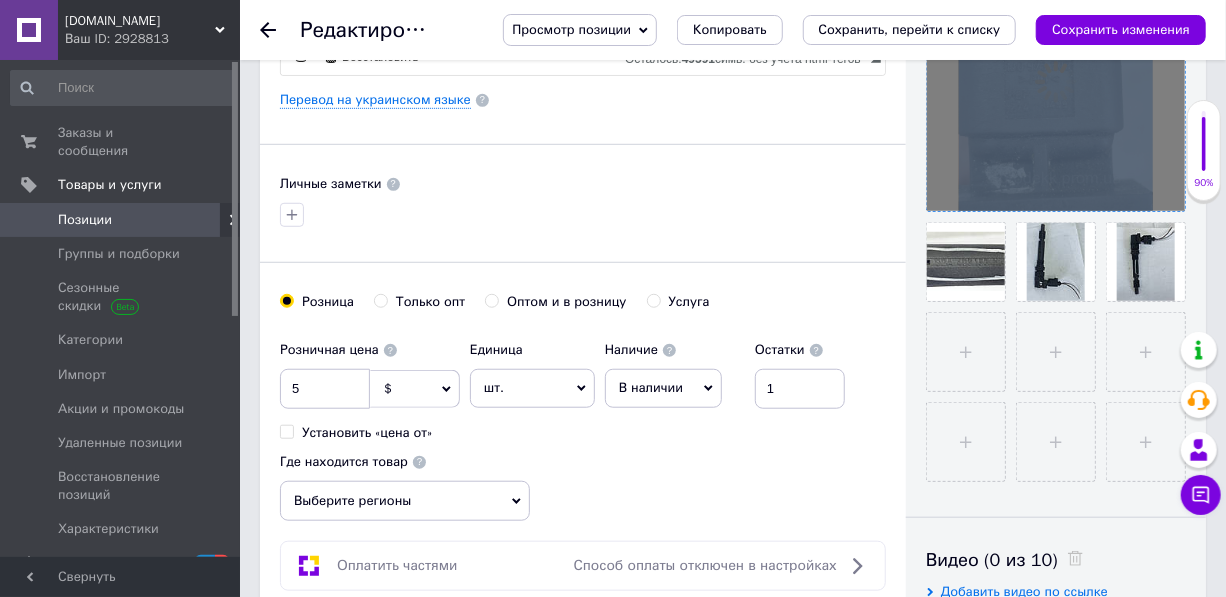 click at bounding box center [1056, 82] 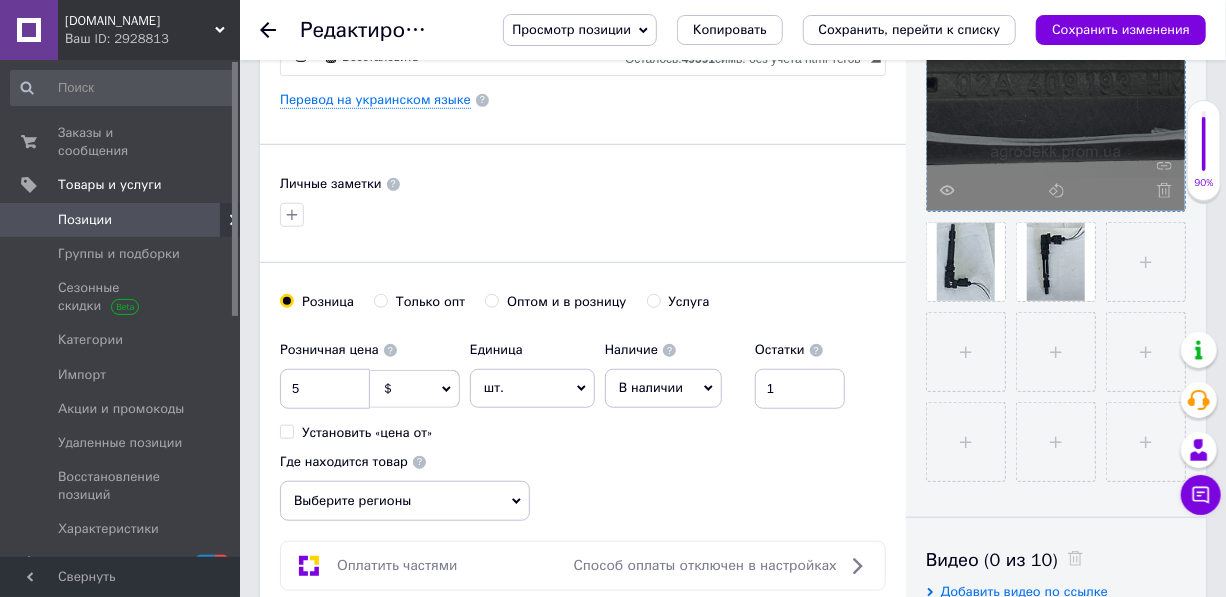 click 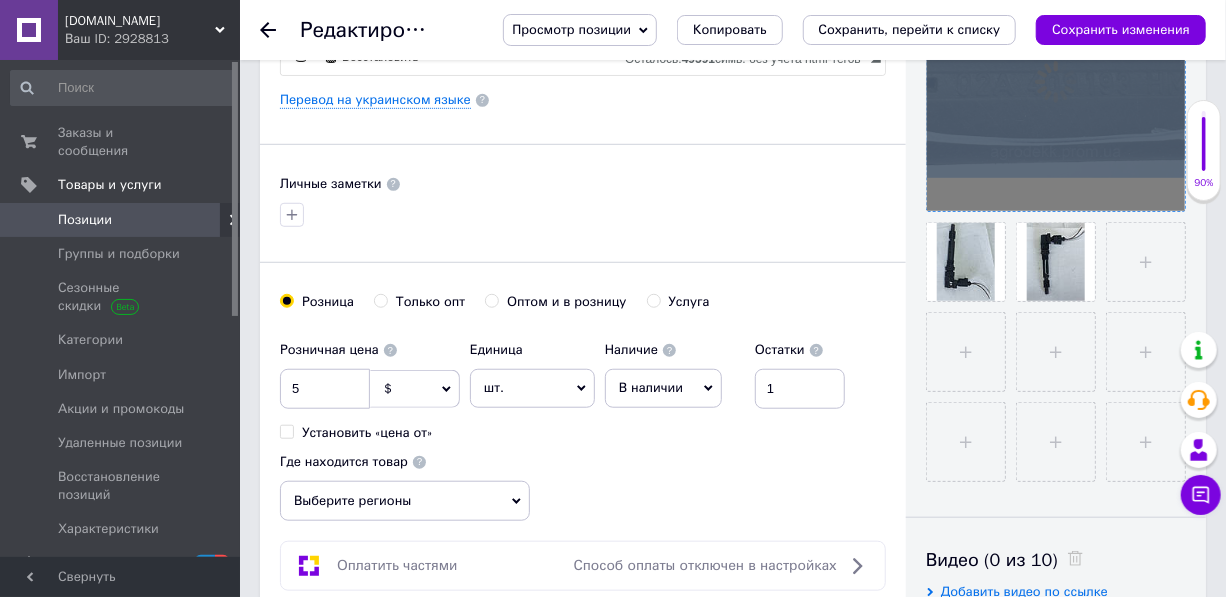click at bounding box center (1056, 82) 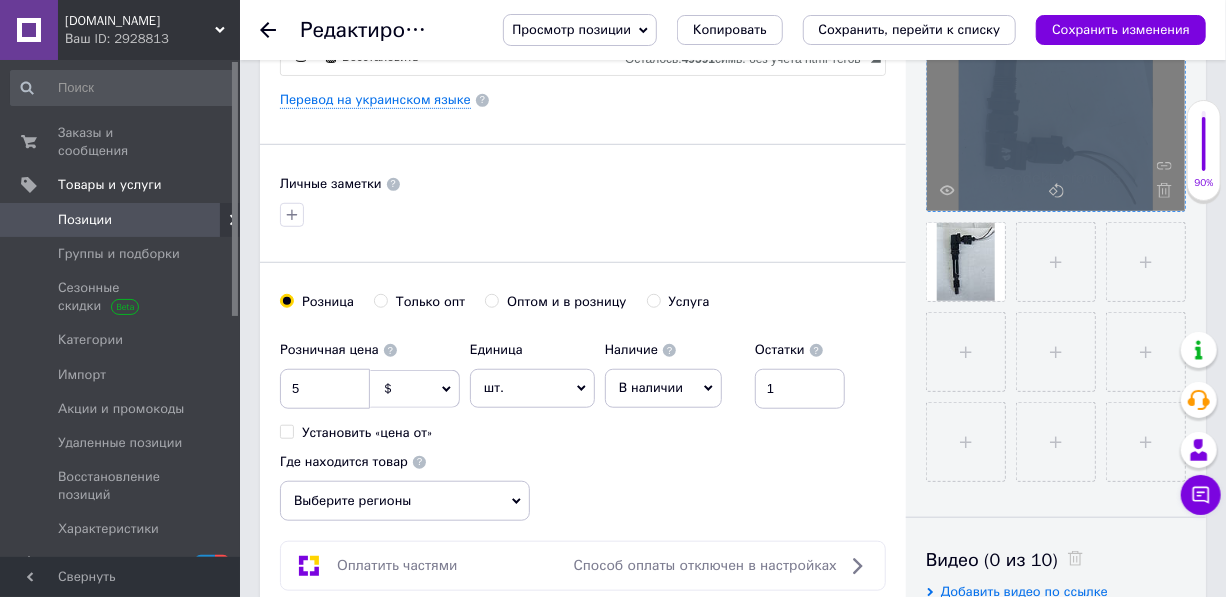 click 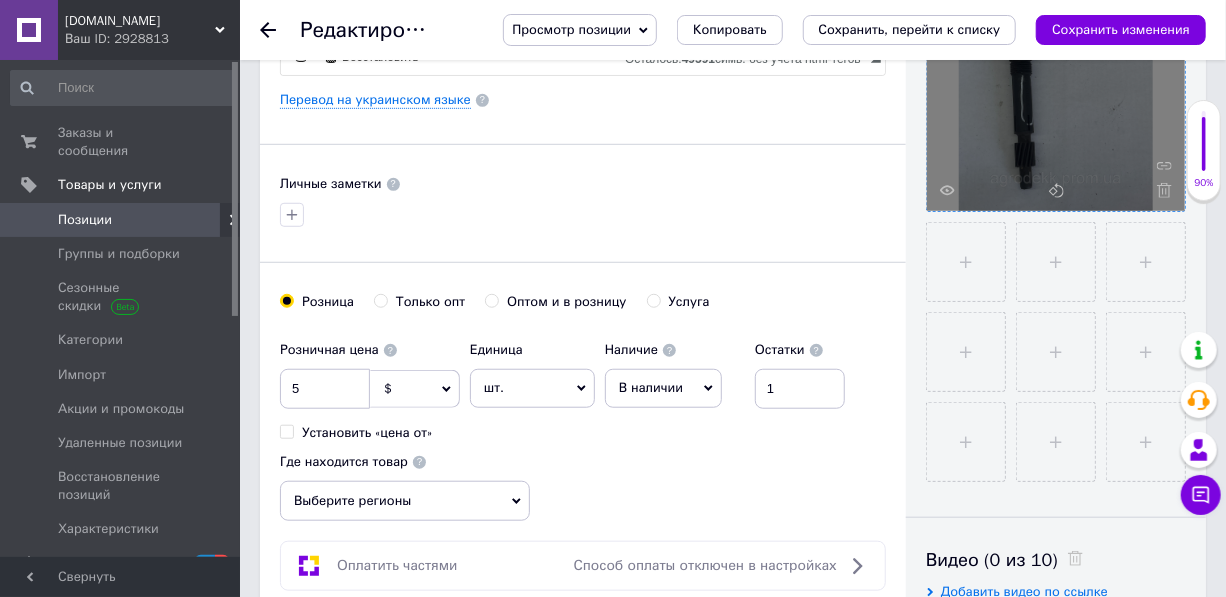 click 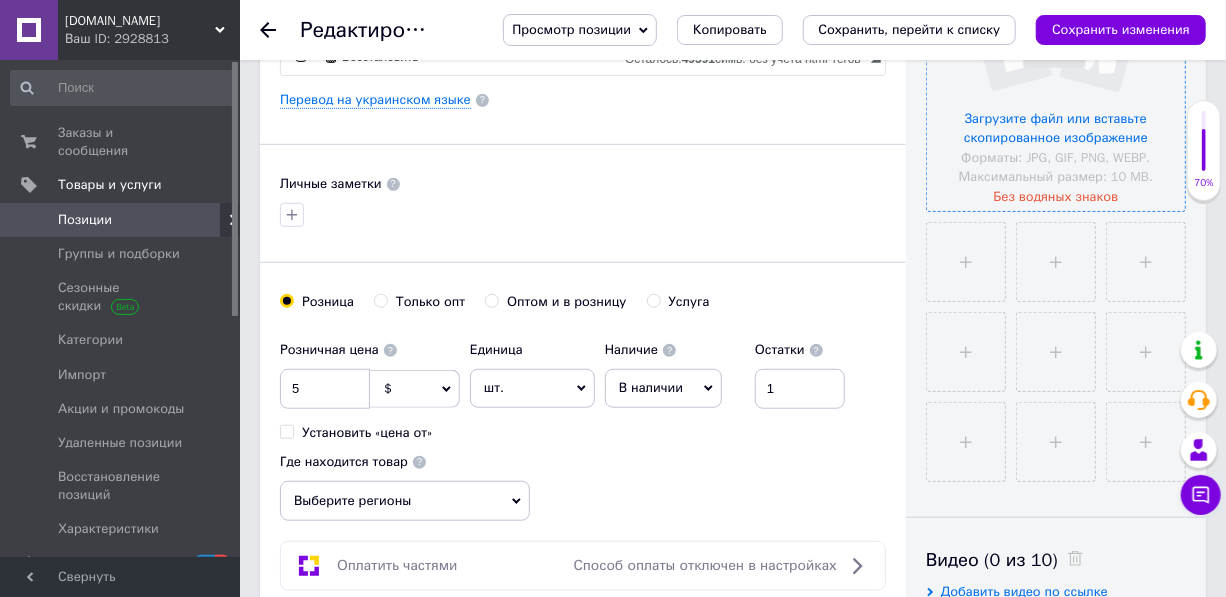 scroll, scrollTop: 0, scrollLeft: 0, axis: both 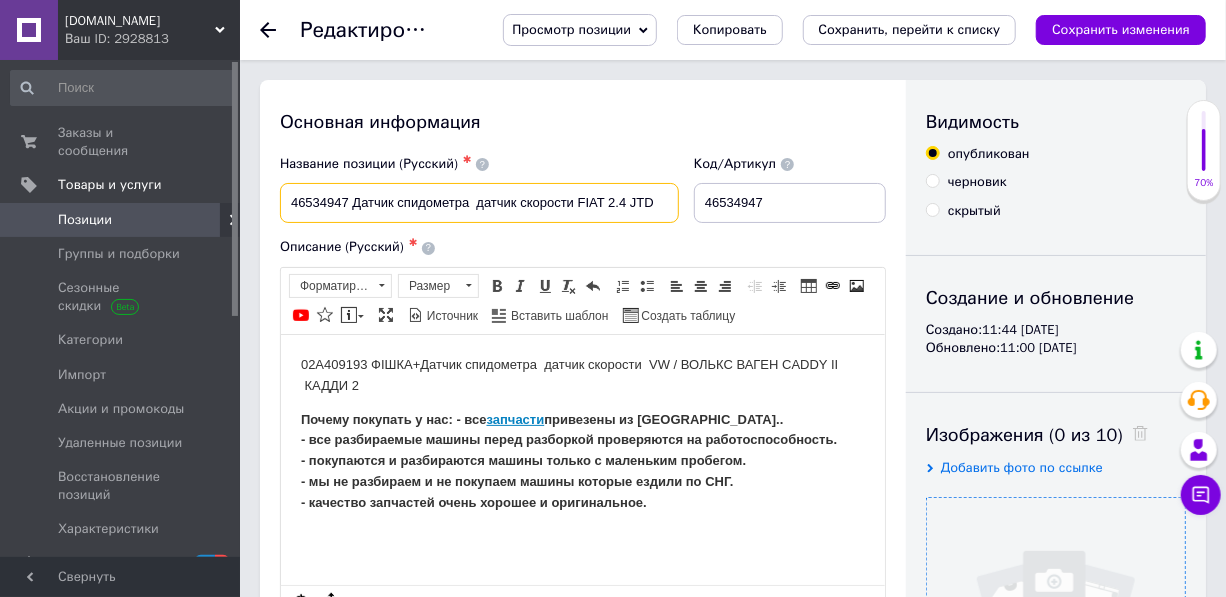 drag, startPoint x: 285, startPoint y: 201, endPoint x: 608, endPoint y: 210, distance: 323.12537 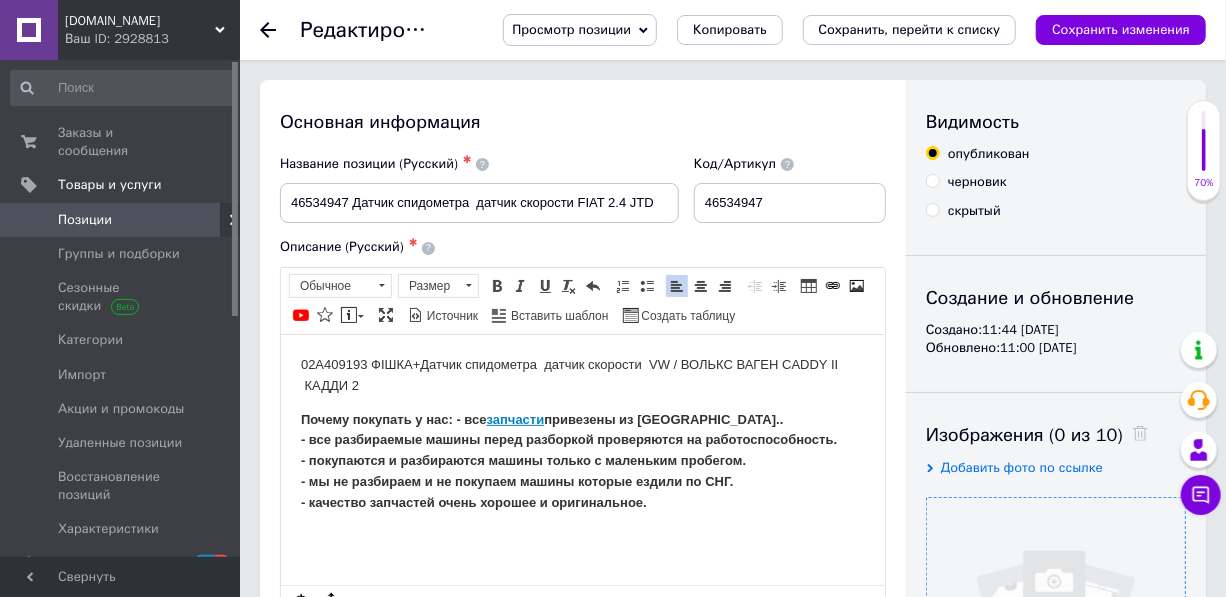 drag, startPoint x: 382, startPoint y: 381, endPoint x: 292, endPoint y: 366, distance: 91.24144 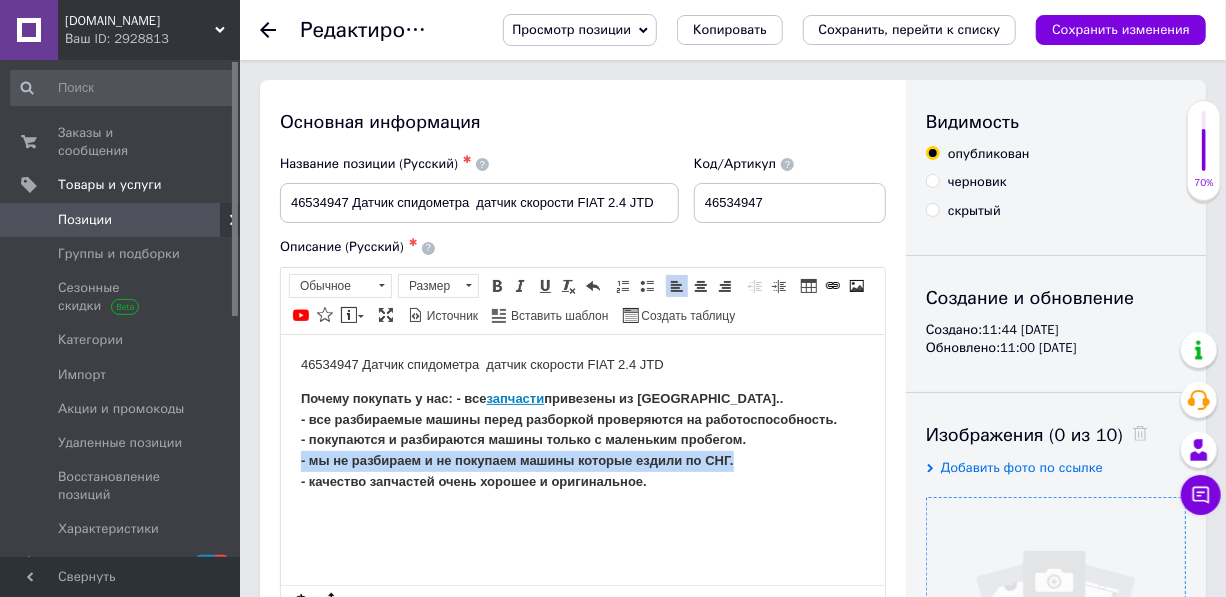 drag, startPoint x: 747, startPoint y: 456, endPoint x: 291, endPoint y: 463, distance: 456.0537 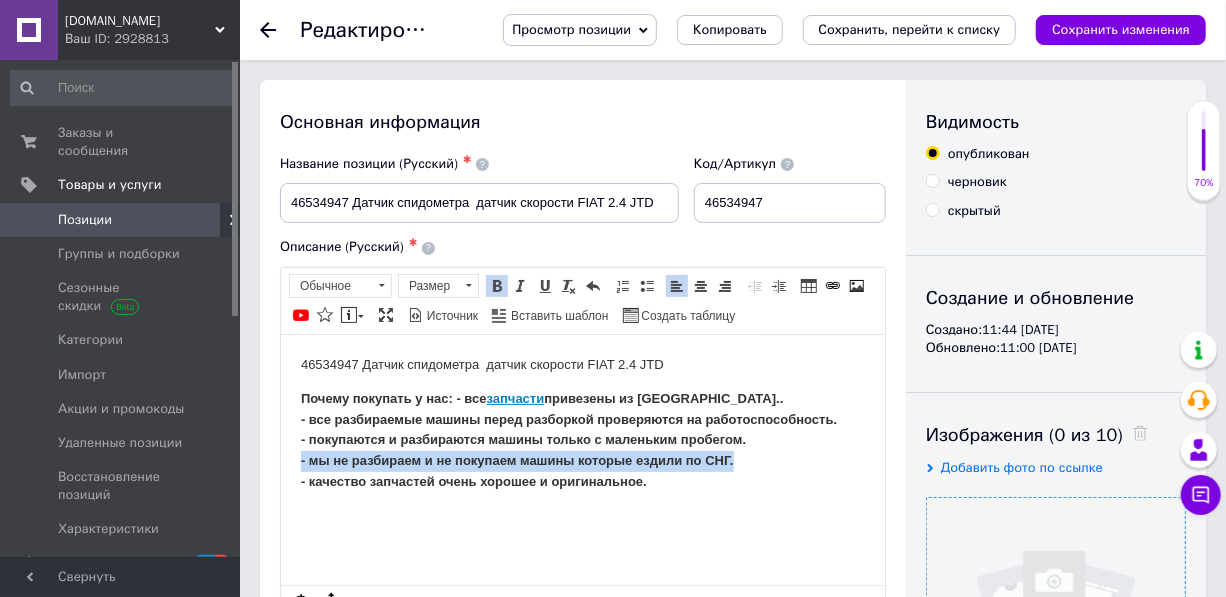 type 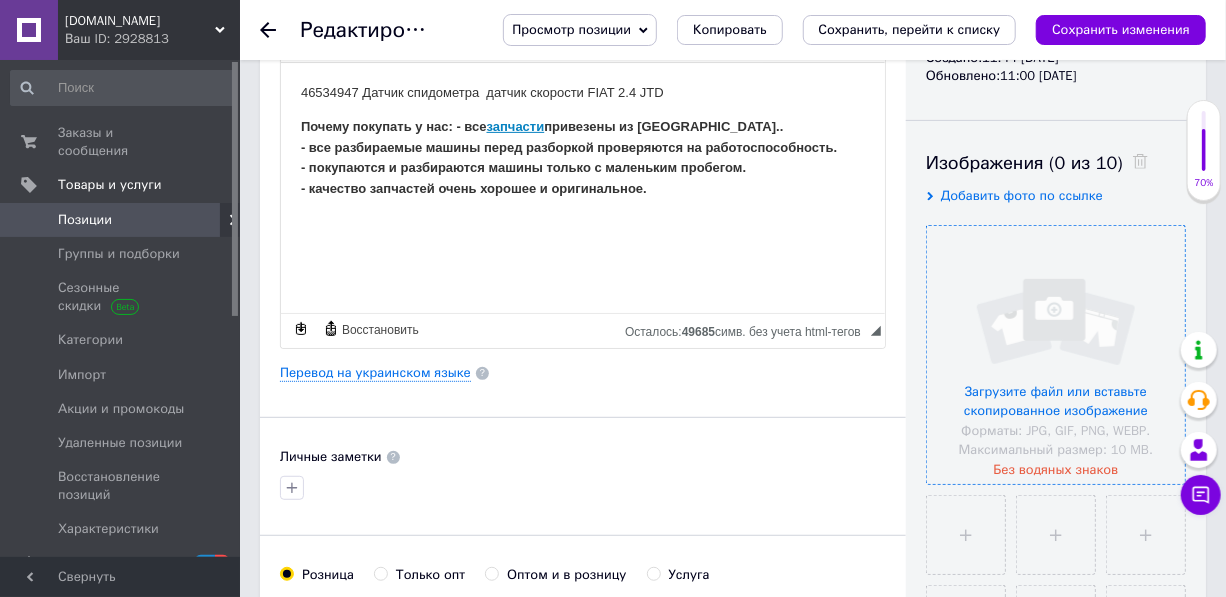 scroll, scrollTop: 0, scrollLeft: 0, axis: both 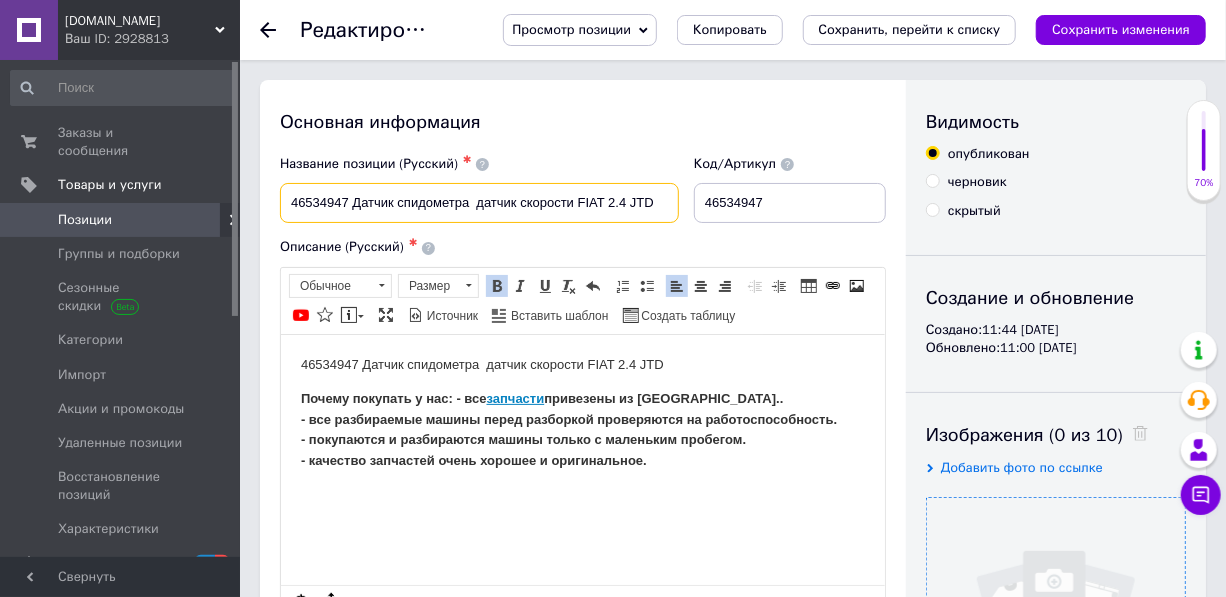 click on "46534947 Датчик спидометра  датчик скорости FIAT 2.4 JTD" at bounding box center (479, 203) 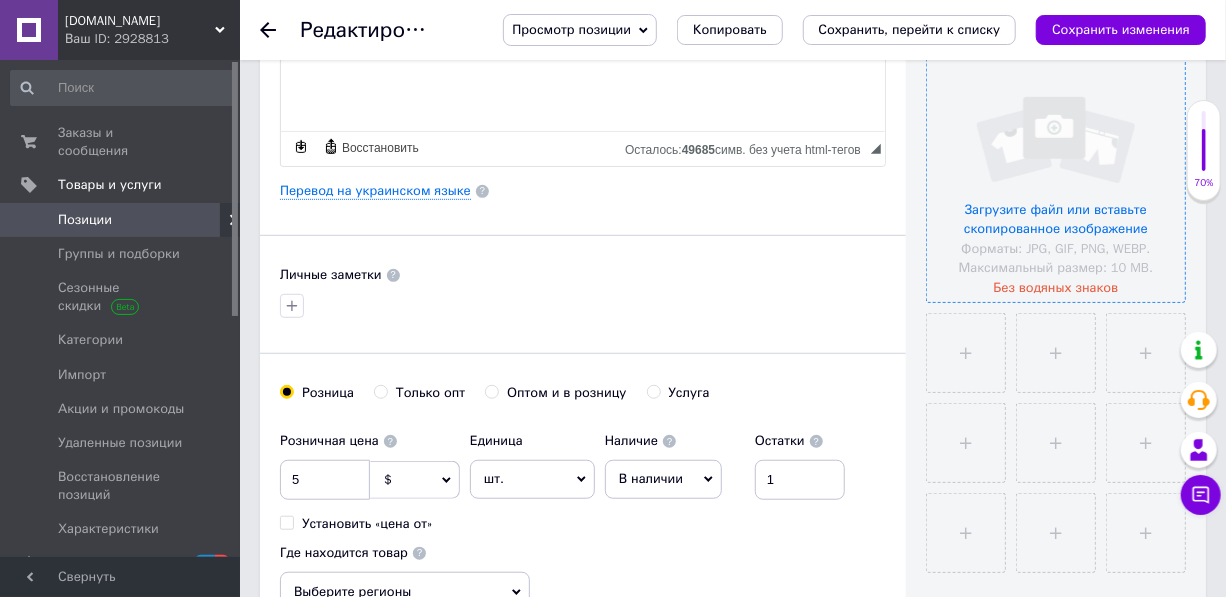 scroll, scrollTop: 818, scrollLeft: 0, axis: vertical 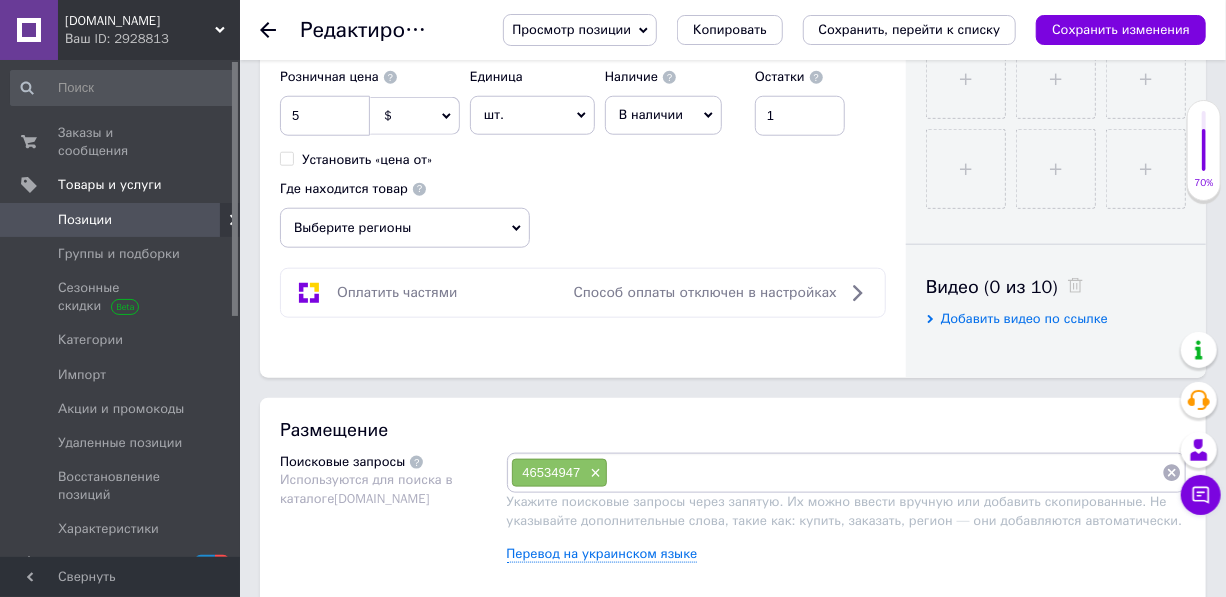 click at bounding box center [885, 473] 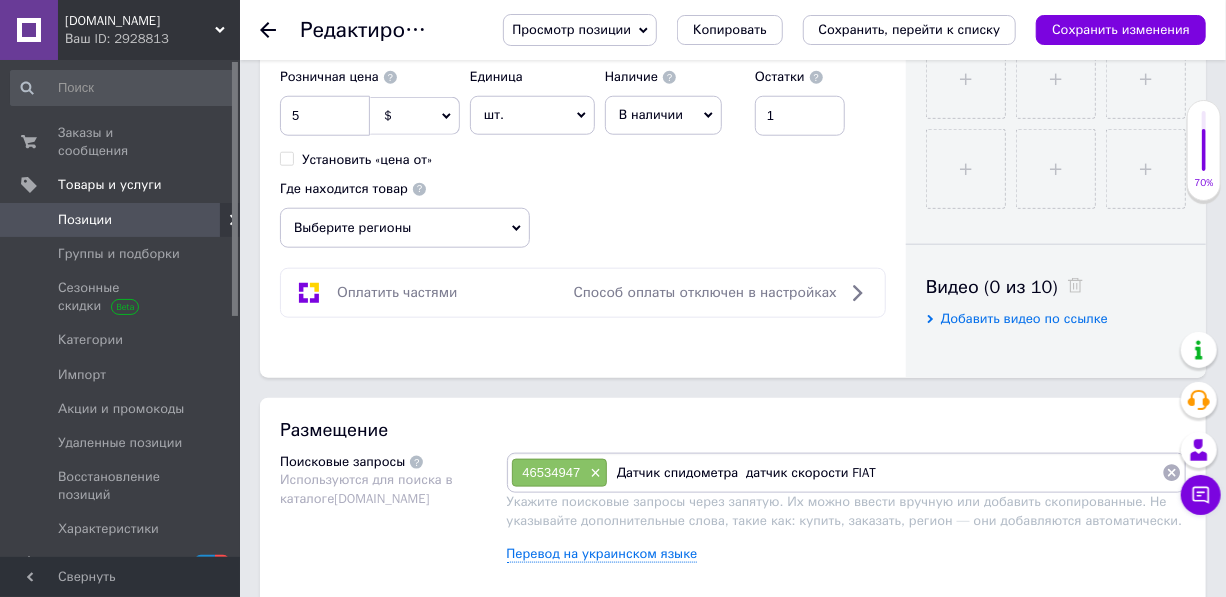 type 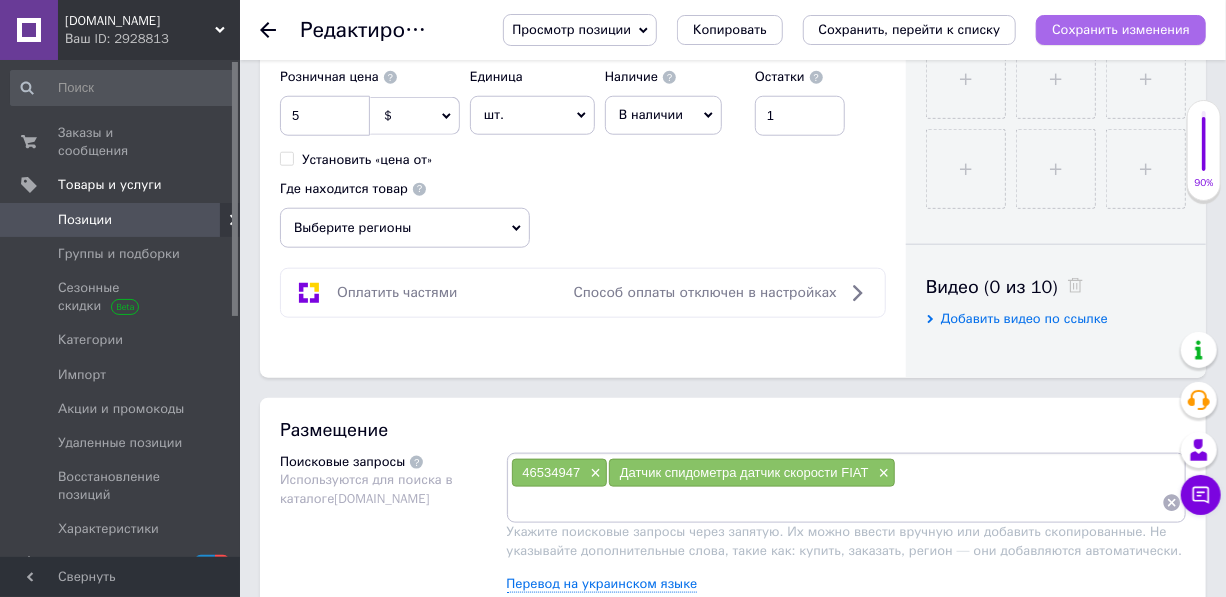 click on "Сохранить изменения" at bounding box center (1121, 30) 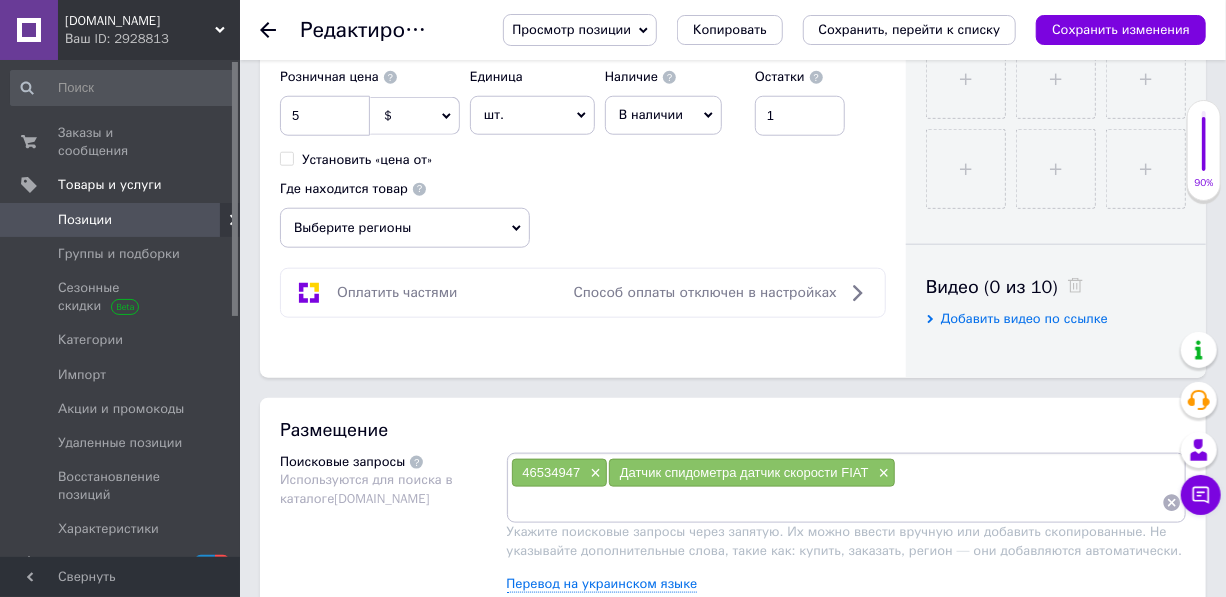 click on "Позиции" at bounding box center [85, 220] 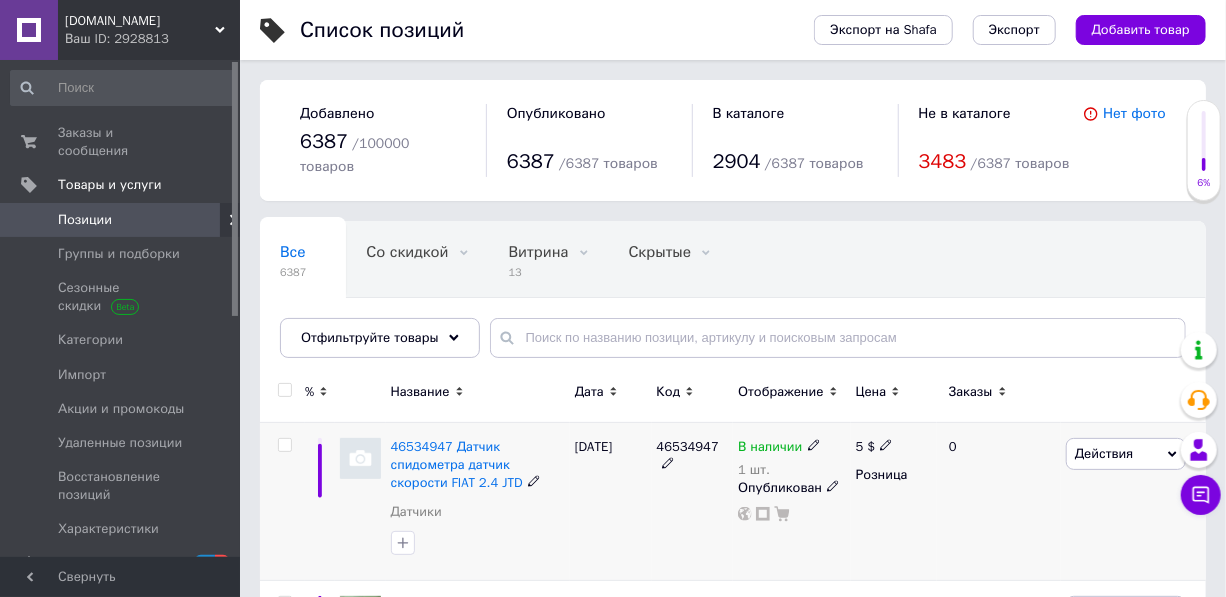 scroll, scrollTop: 181, scrollLeft: 0, axis: vertical 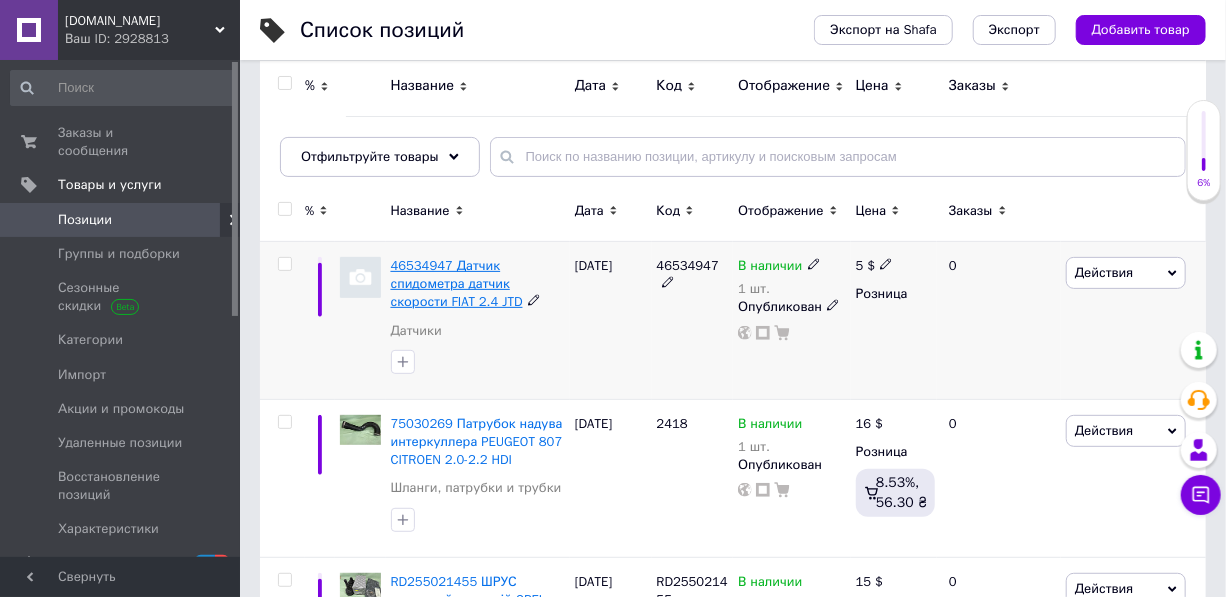 click on "46534947 Датчик спидометра  датчик скорости FIAT 2.4 JTD" at bounding box center [457, 283] 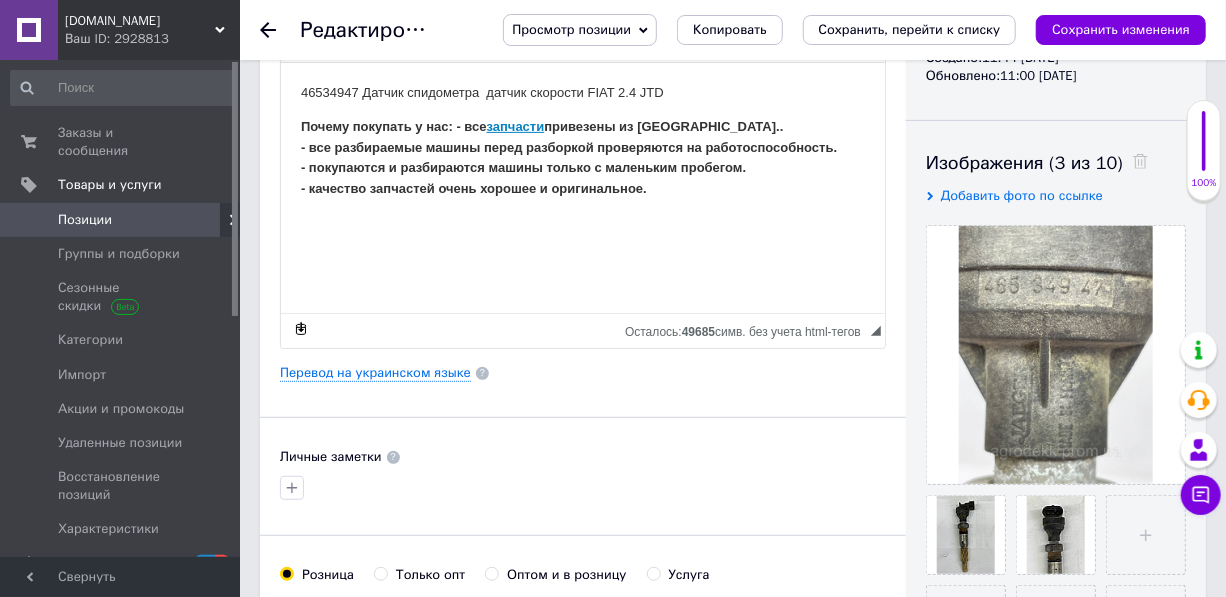scroll, scrollTop: 454, scrollLeft: 0, axis: vertical 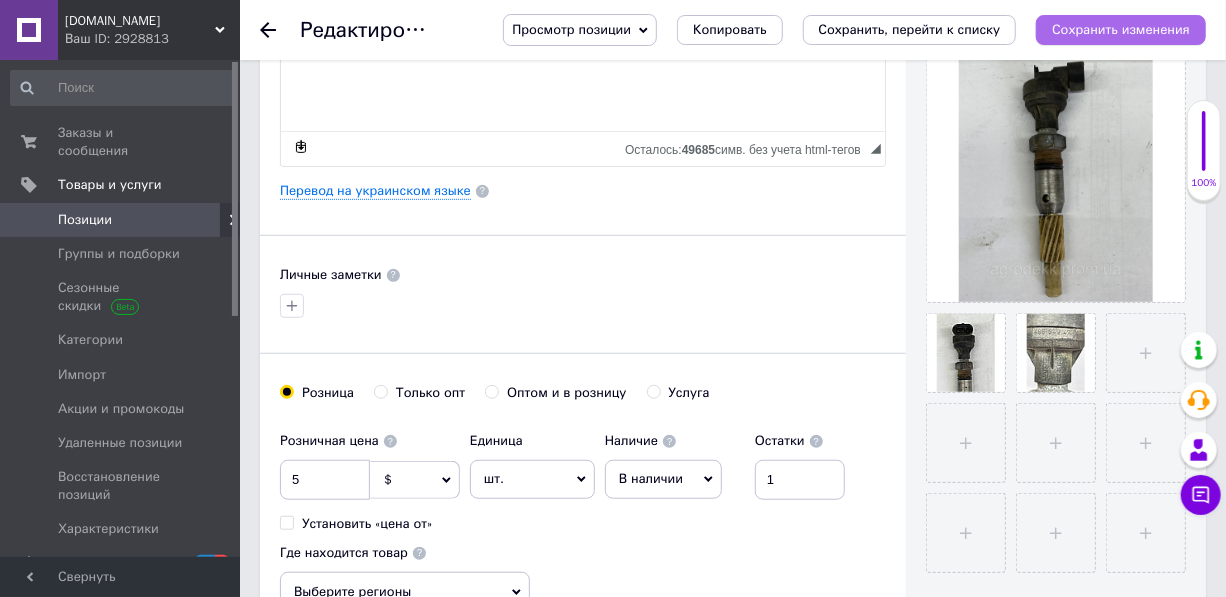click on "Сохранить изменения" at bounding box center [1121, 29] 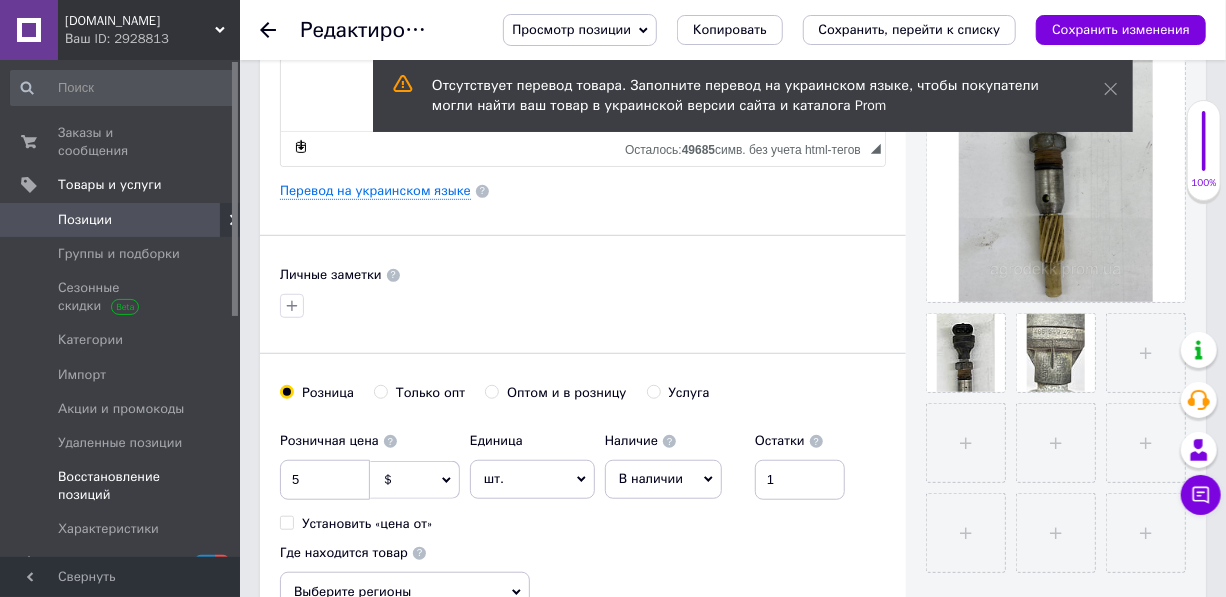 scroll, scrollTop: 90, scrollLeft: 0, axis: vertical 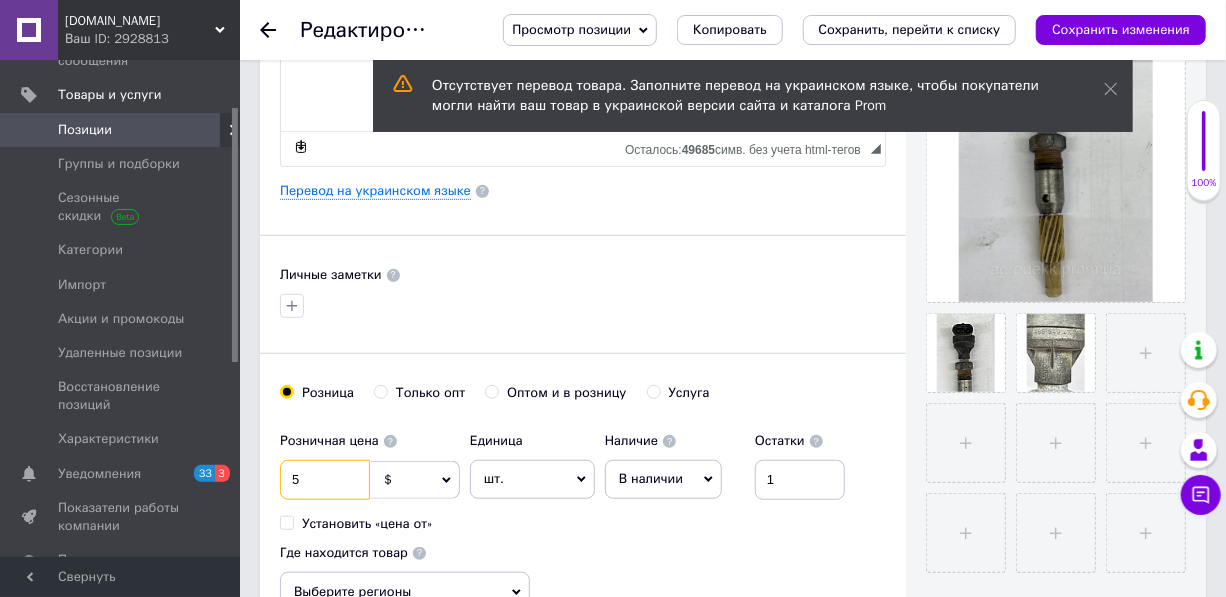 click on "5" at bounding box center (325, 480) 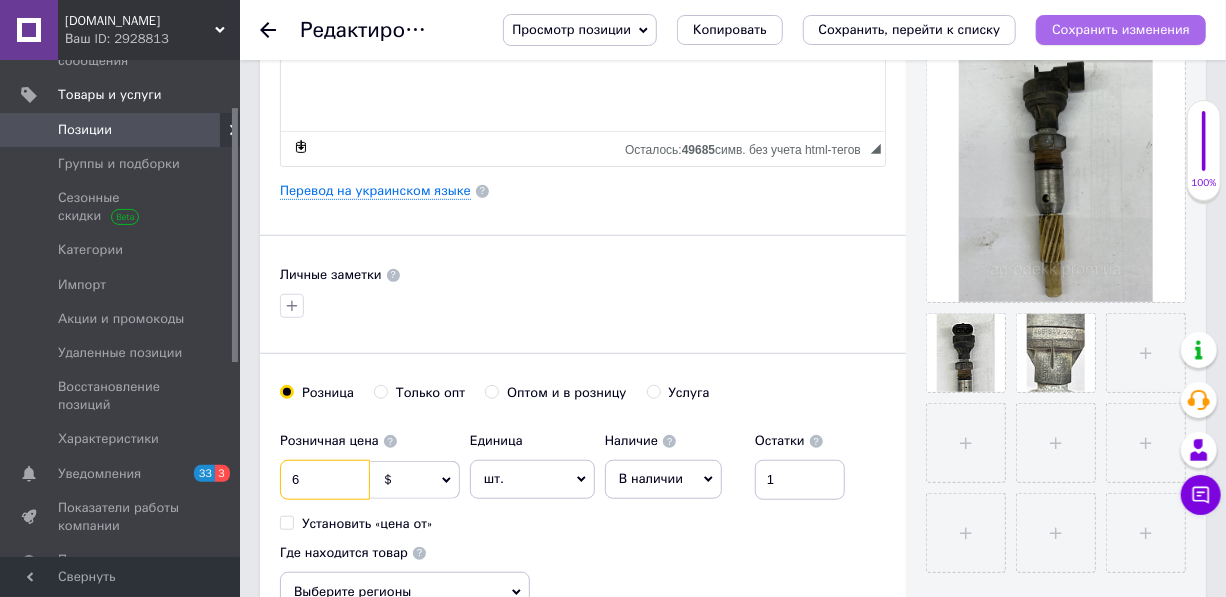 type on "6" 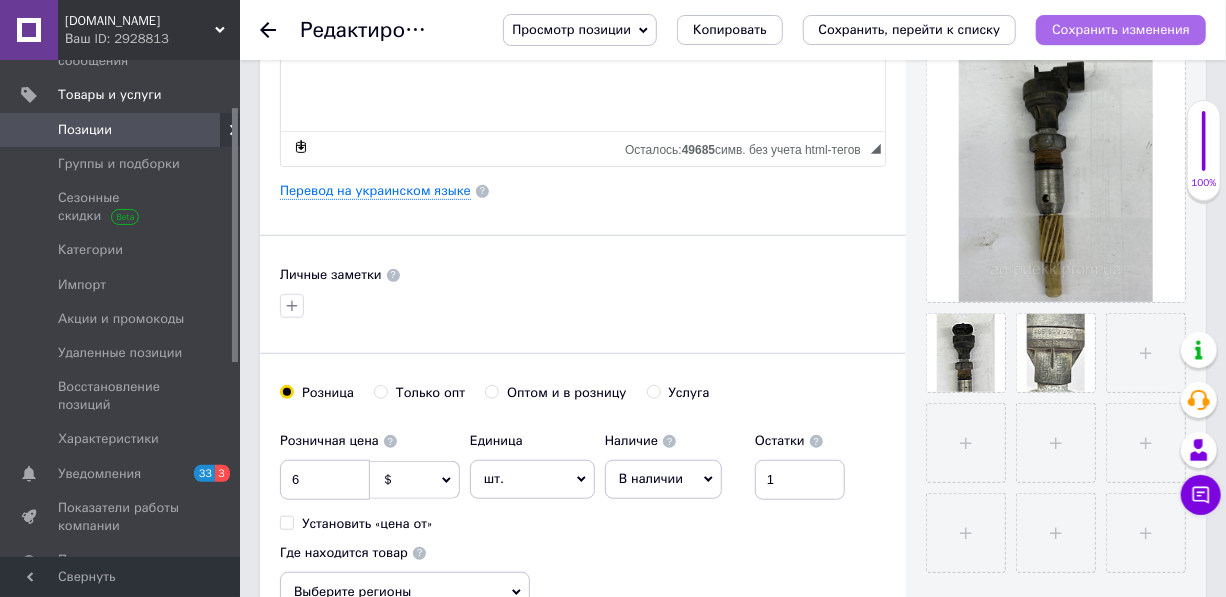 click on "Сохранить изменения" at bounding box center [1121, 29] 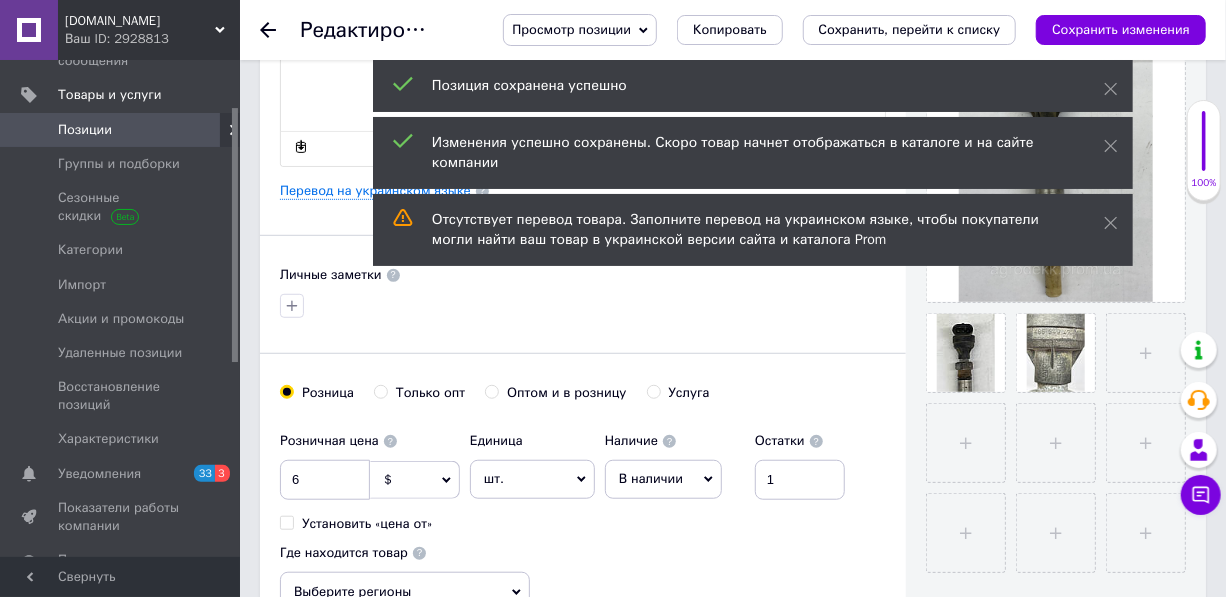 click on "Позиции" at bounding box center (85, 130) 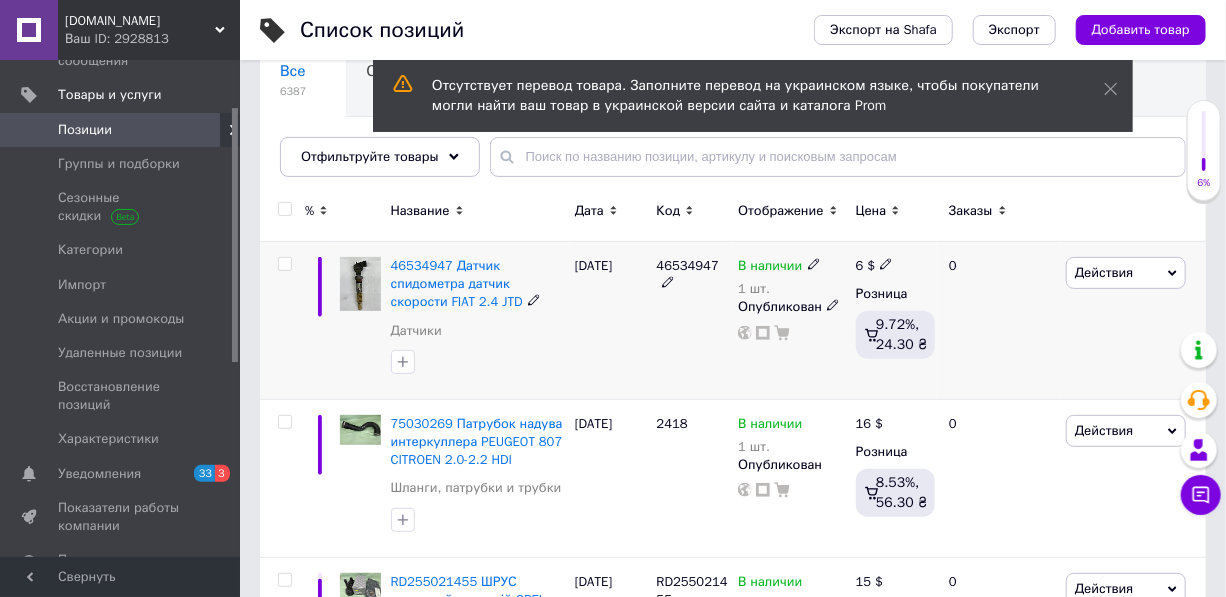 scroll, scrollTop: 272, scrollLeft: 0, axis: vertical 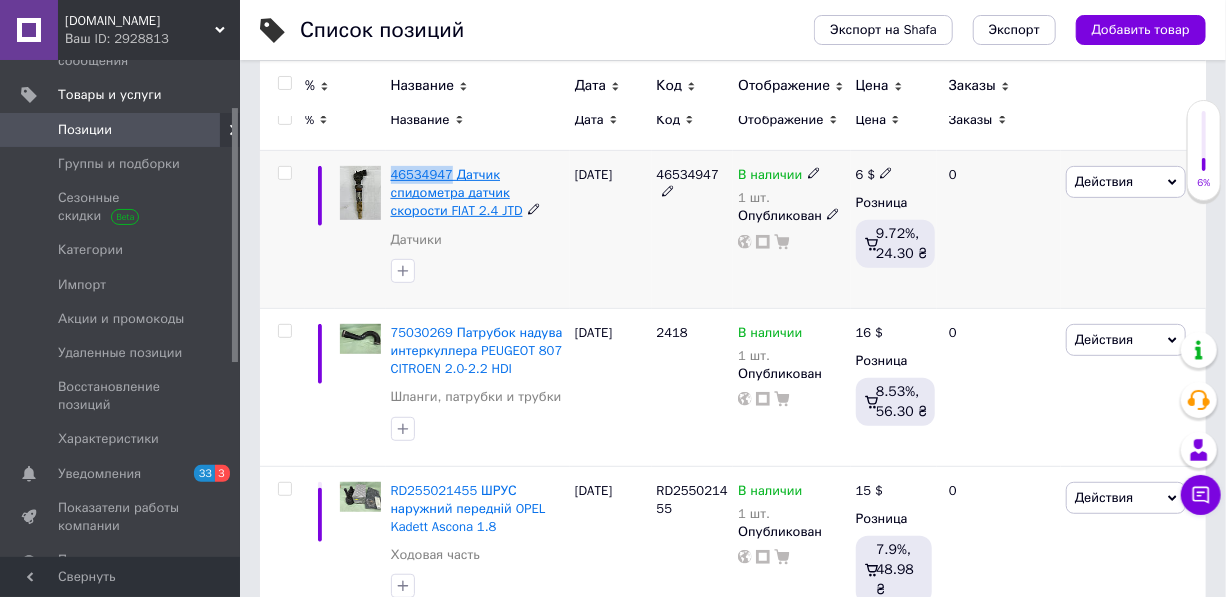 drag, startPoint x: 389, startPoint y: 150, endPoint x: 446, endPoint y: 146, distance: 57.14018 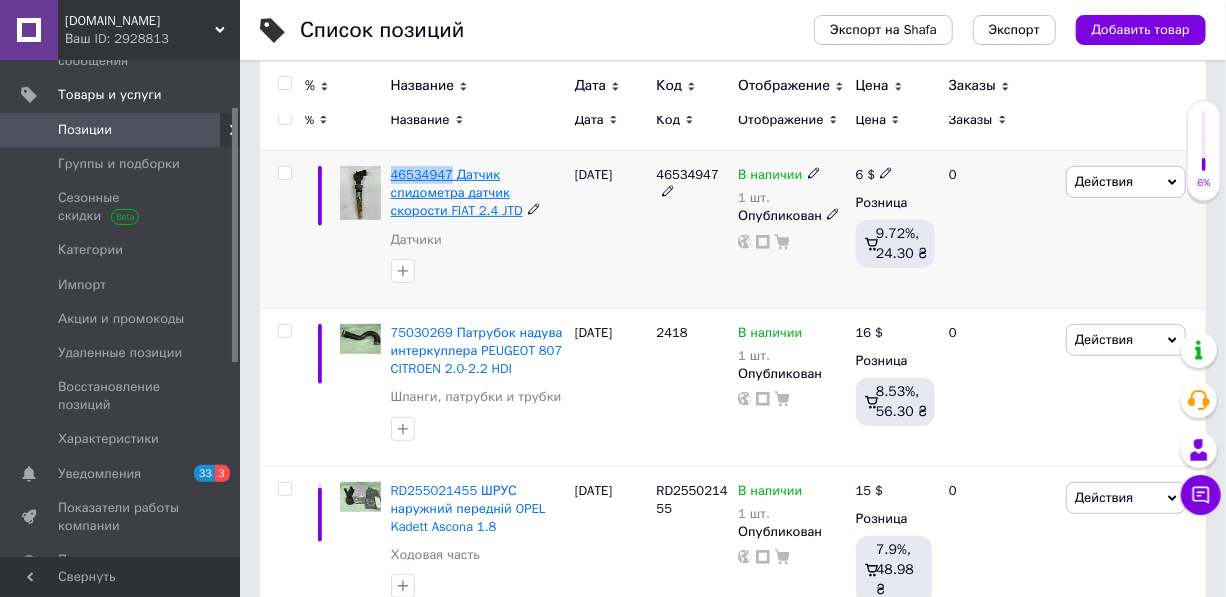 copy on "46534947" 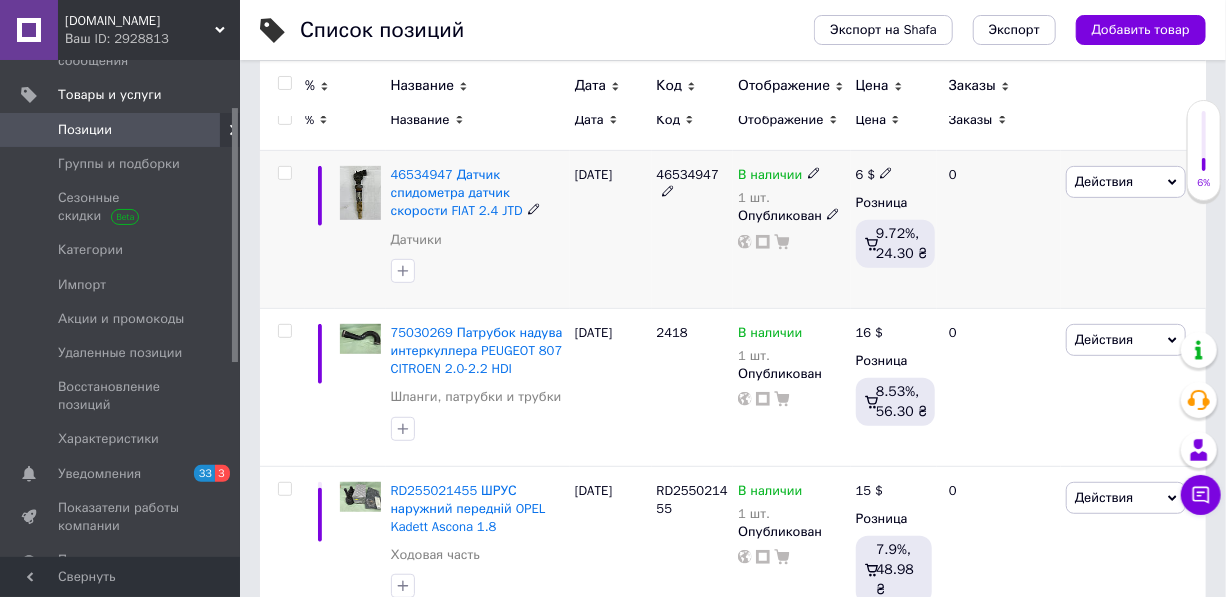 click on "46534947 Датчик спидометра  датчик скорости FIAT 2.4 JTD" at bounding box center [478, 193] 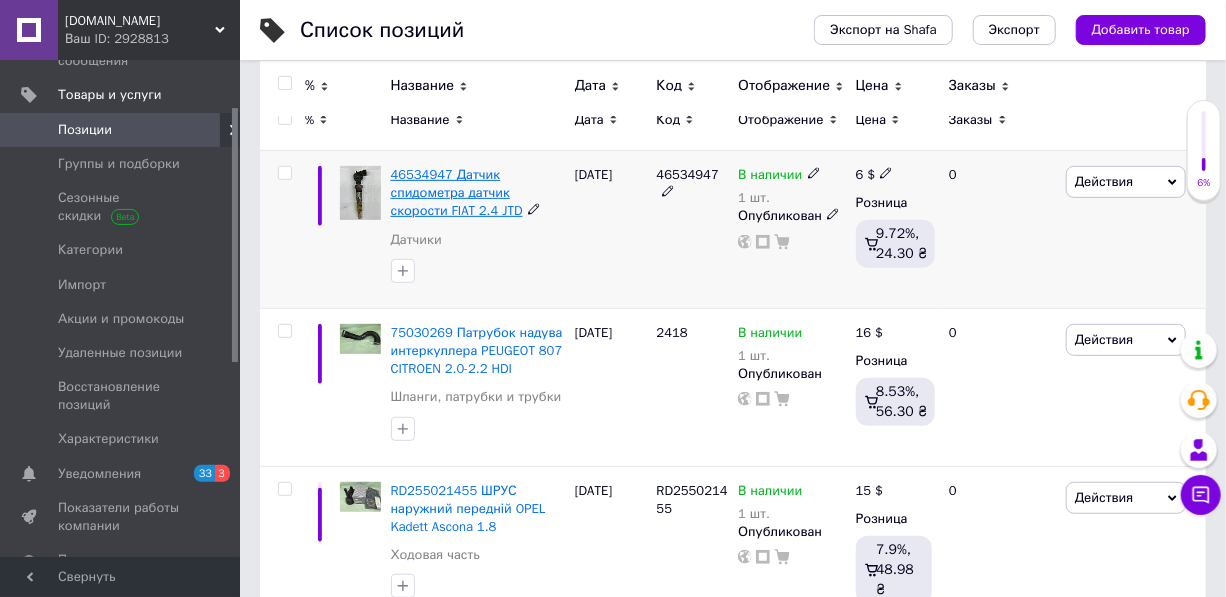click on "46534947 Датчик спидометра  датчик скорости FIAT 2.4 JTD" at bounding box center (457, 192) 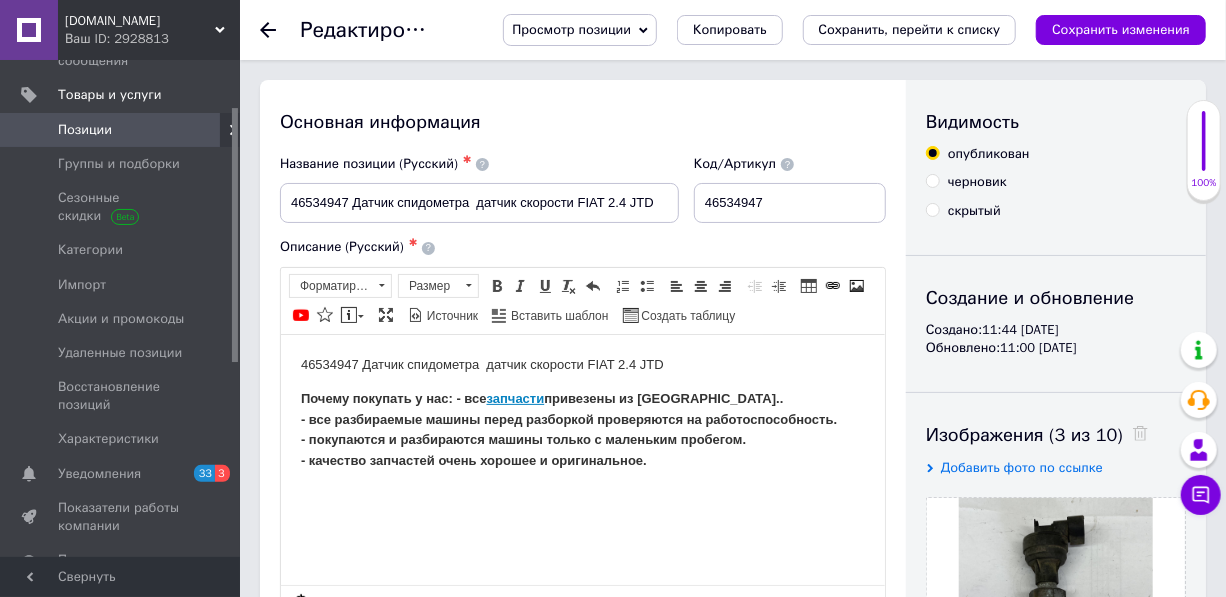 scroll, scrollTop: 0, scrollLeft: 0, axis: both 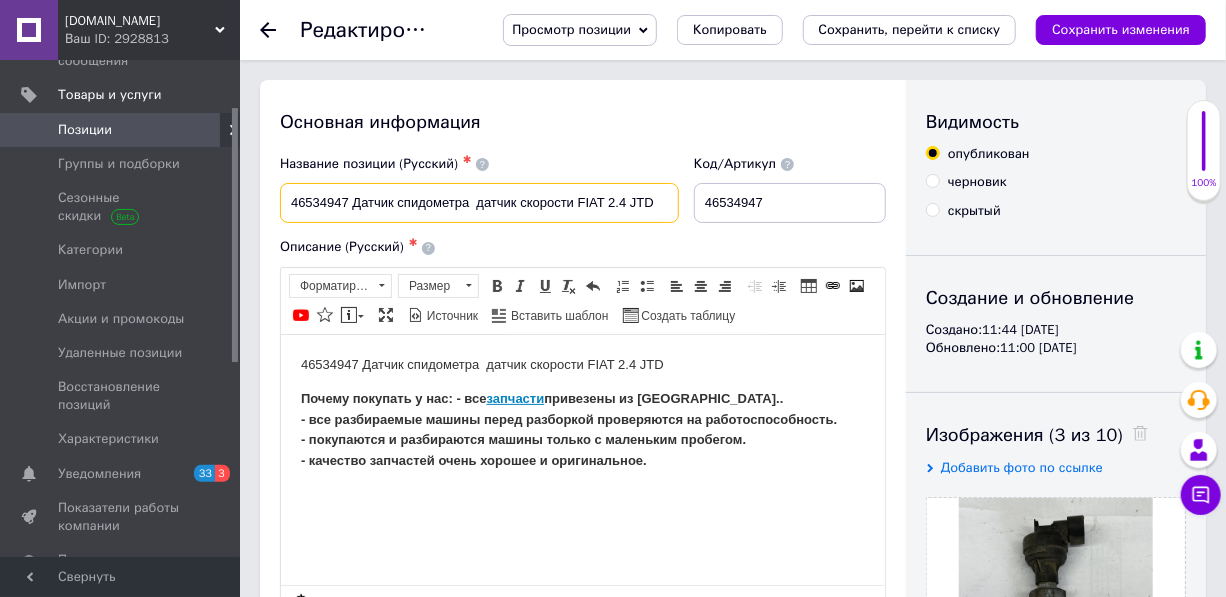 drag, startPoint x: 477, startPoint y: 200, endPoint x: 652, endPoint y: 198, distance: 175.01143 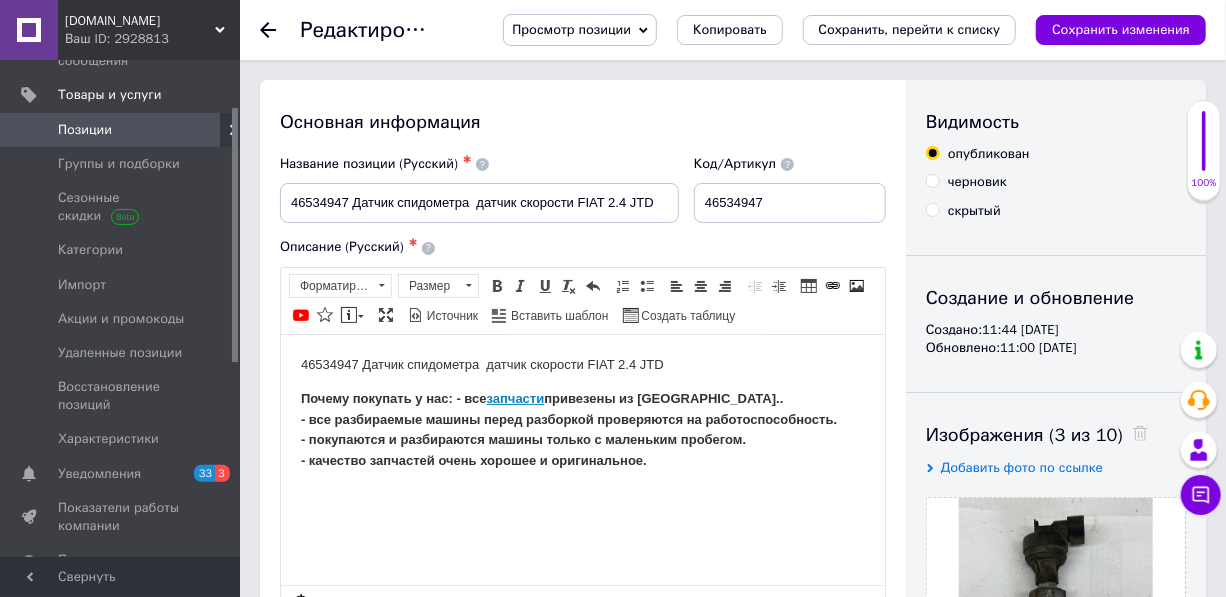 click on "Позиции" at bounding box center [85, 130] 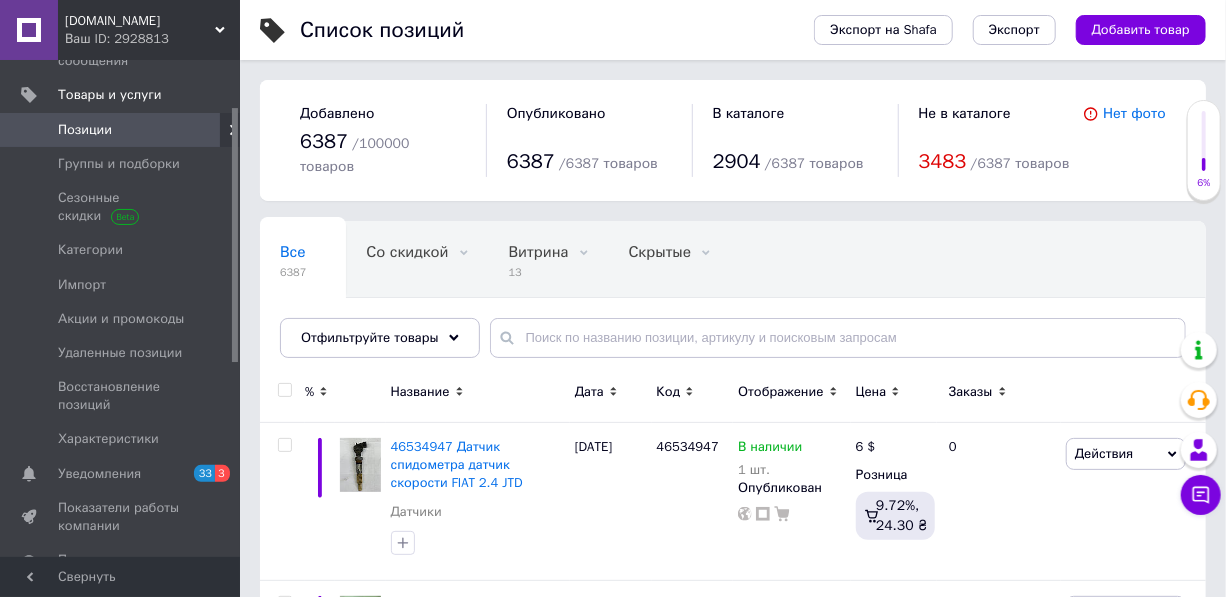 scroll, scrollTop: 181, scrollLeft: 0, axis: vertical 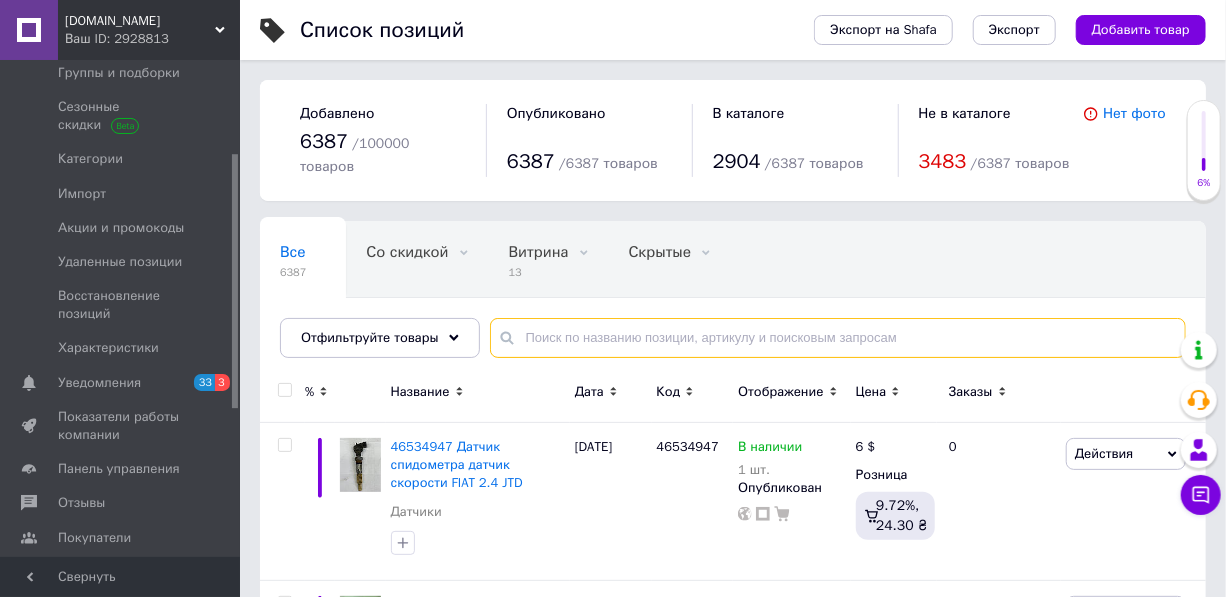 click at bounding box center [838, 338] 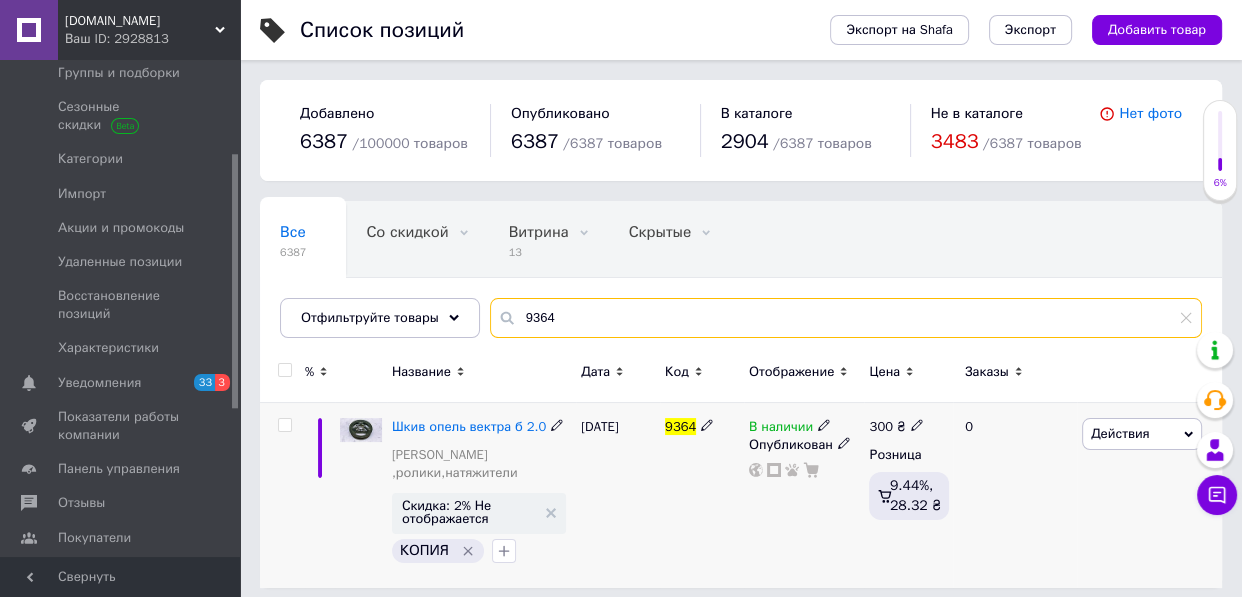 type on "9364" 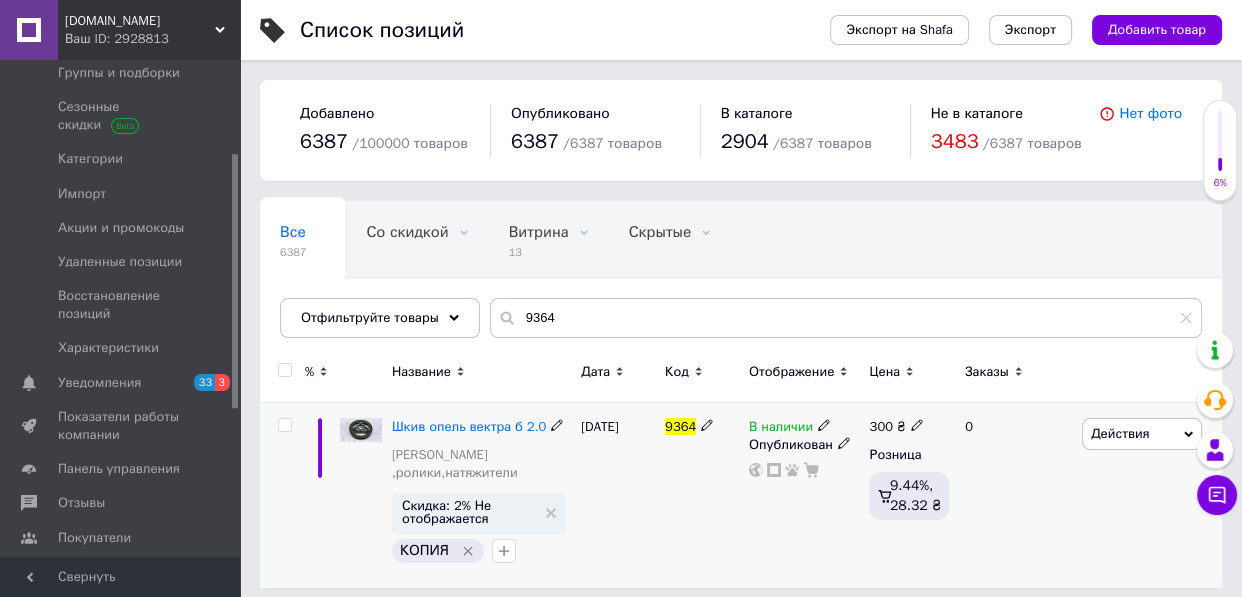 click 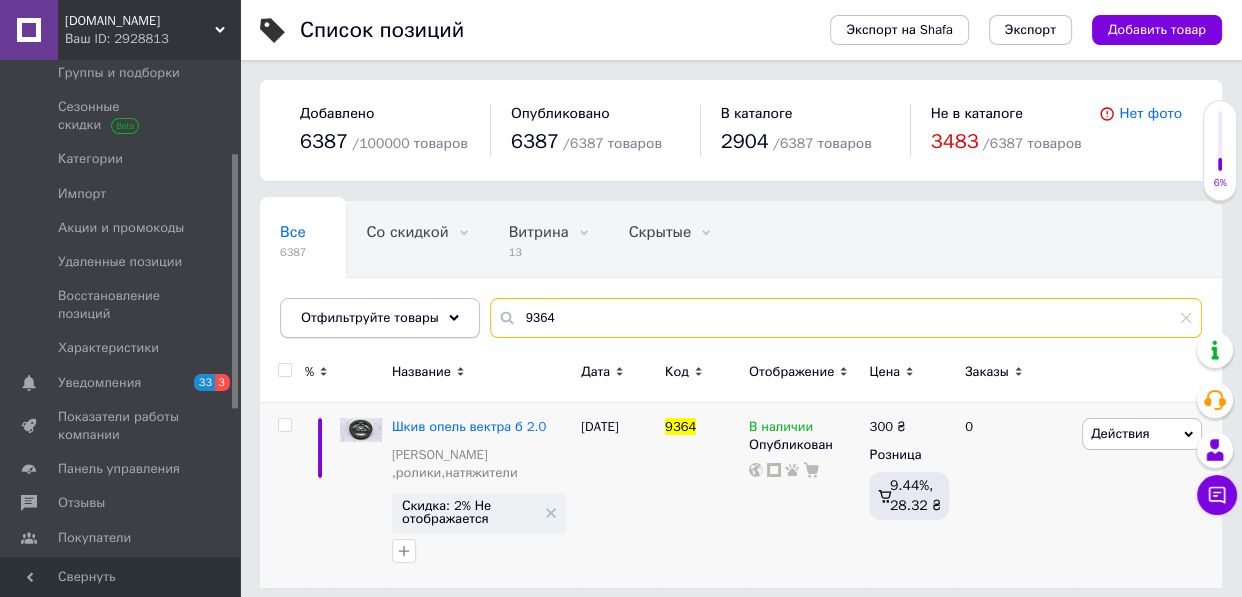drag, startPoint x: 526, startPoint y: 314, endPoint x: 434, endPoint y: 318, distance: 92.086914 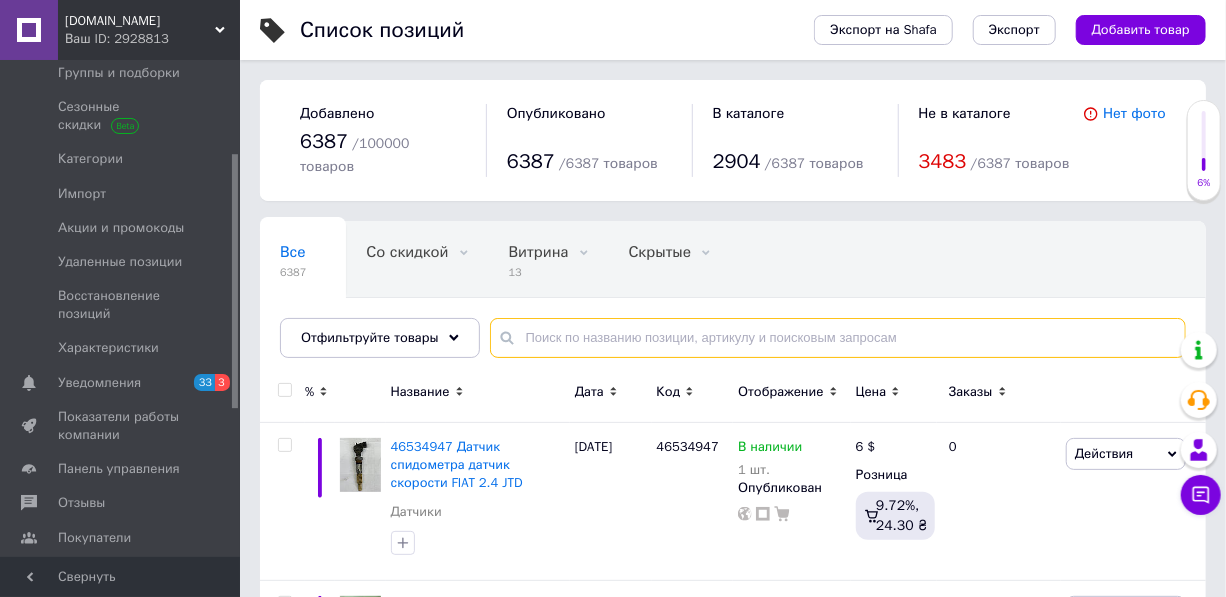 type 